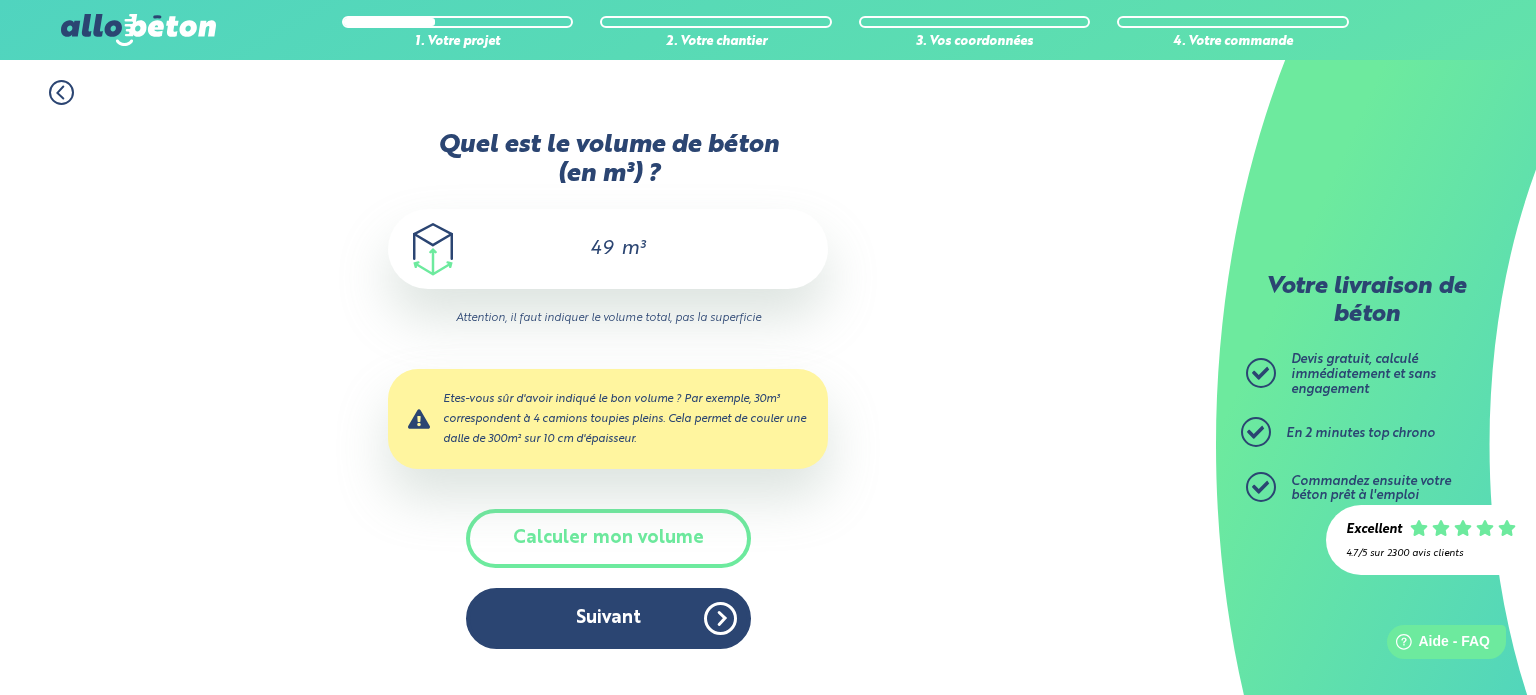 scroll, scrollTop: 0, scrollLeft: 0, axis: both 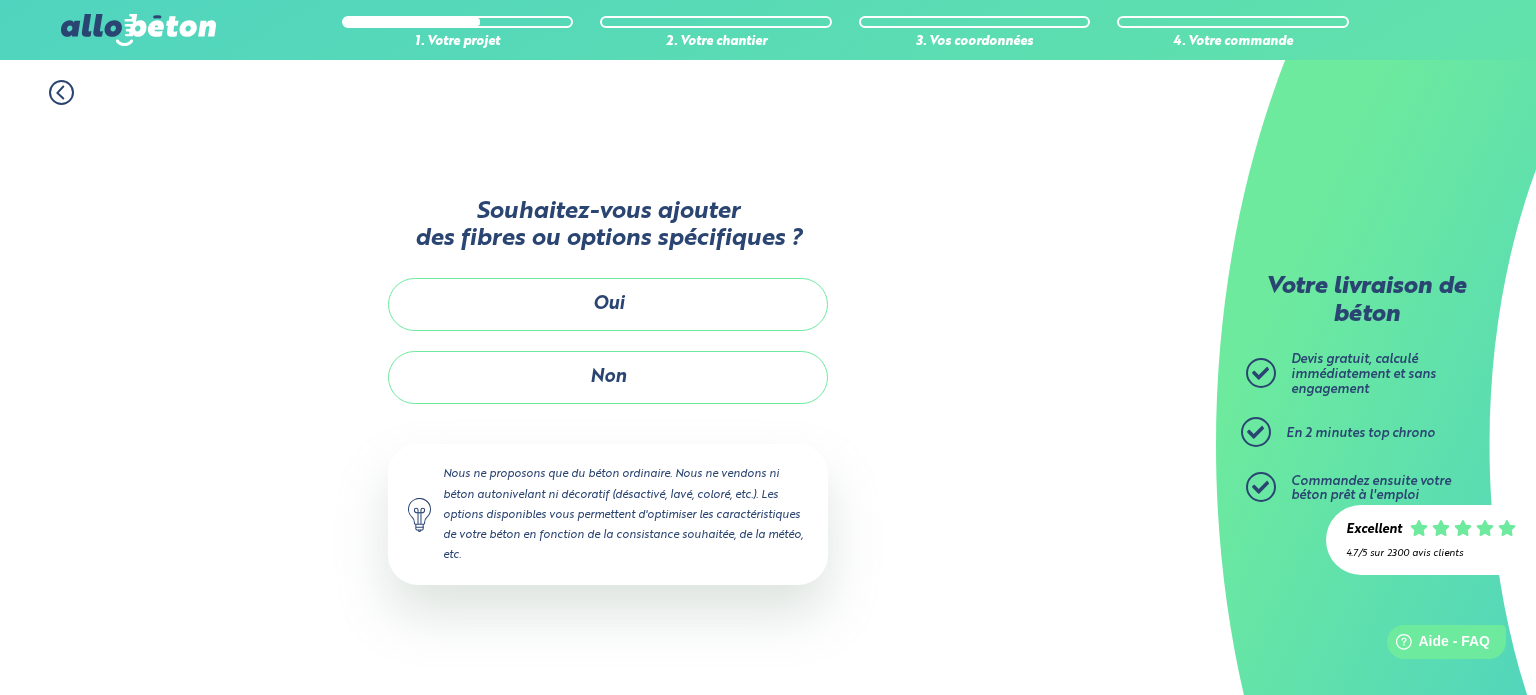 drag, startPoint x: 690, startPoint y: 593, endPoint x: 628, endPoint y: 619, distance: 67.23094 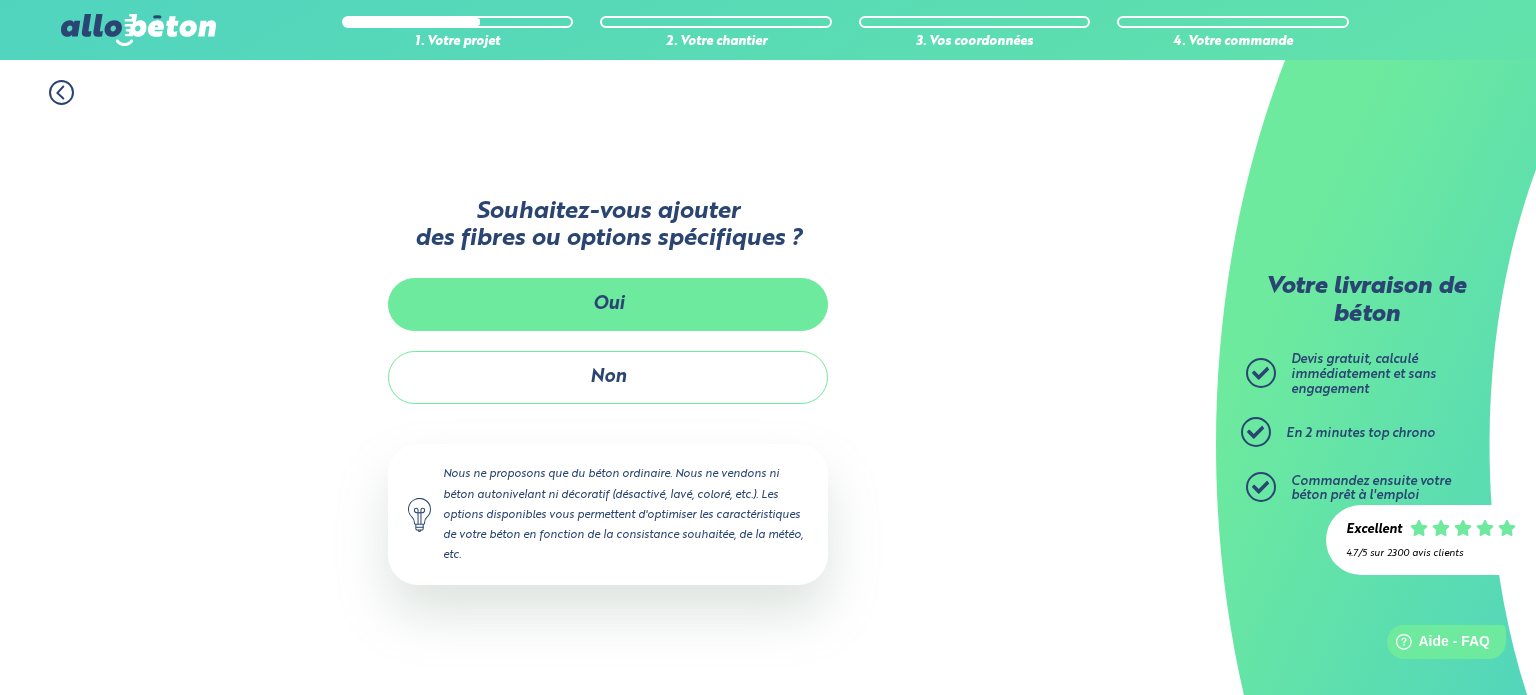 click on "Oui" at bounding box center (608, 304) 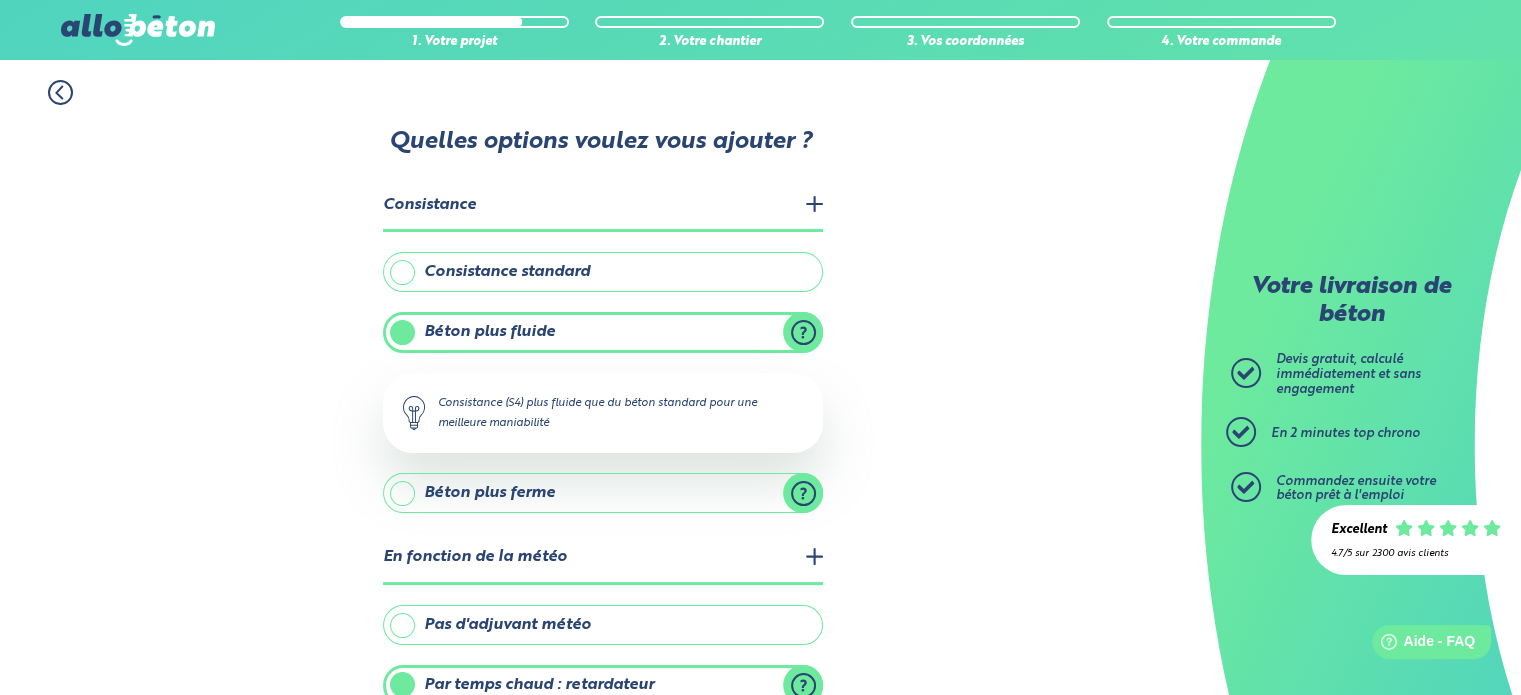 click on "Béton plus fluide" at bounding box center (603, 332) 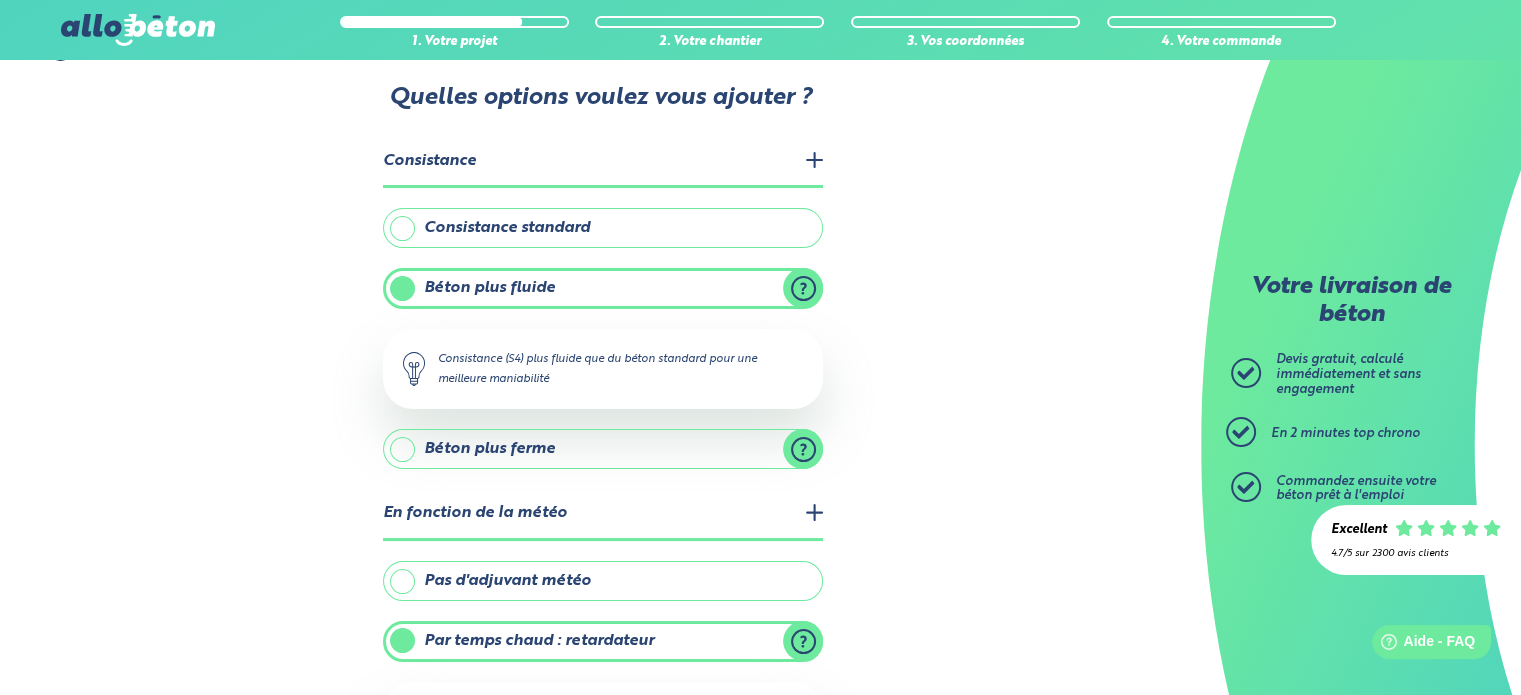 scroll, scrollTop: 0, scrollLeft: 0, axis: both 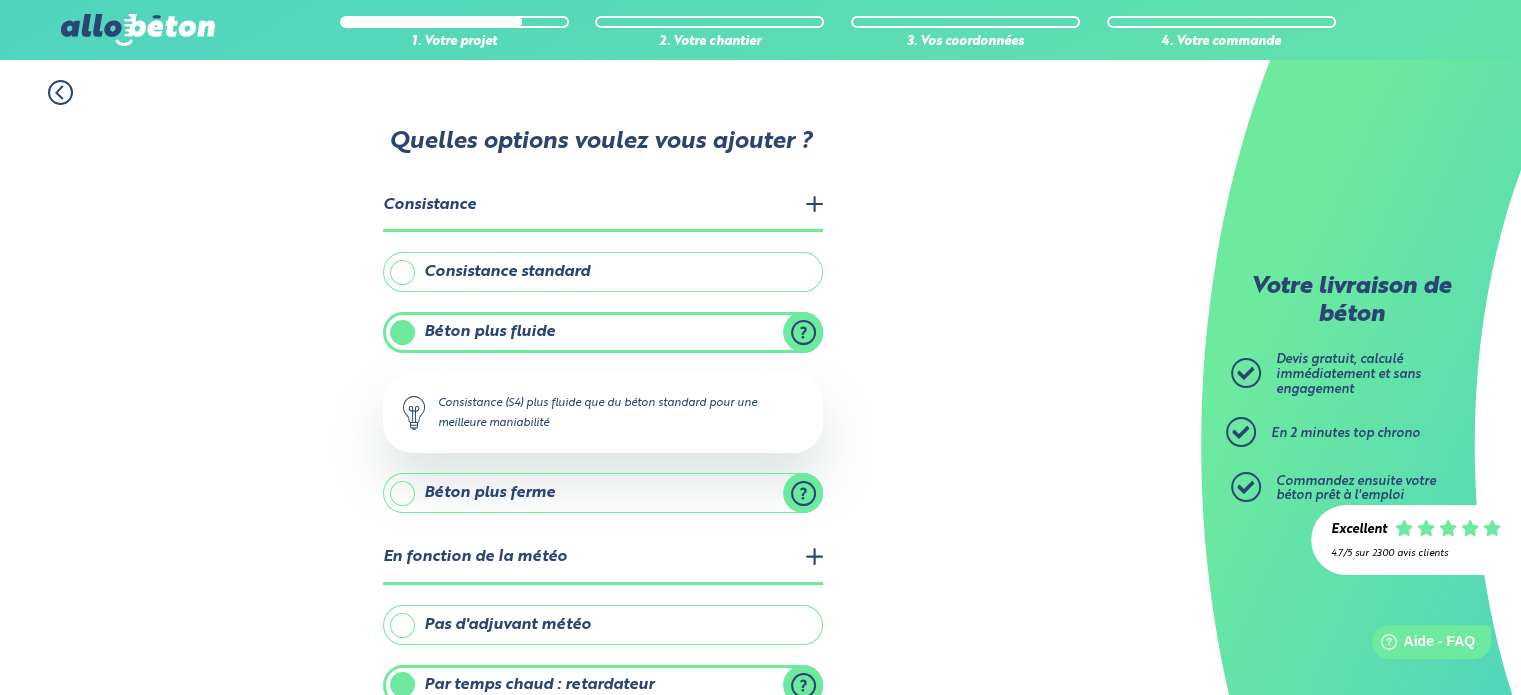 click on "Consistance standard" at bounding box center (603, 272) 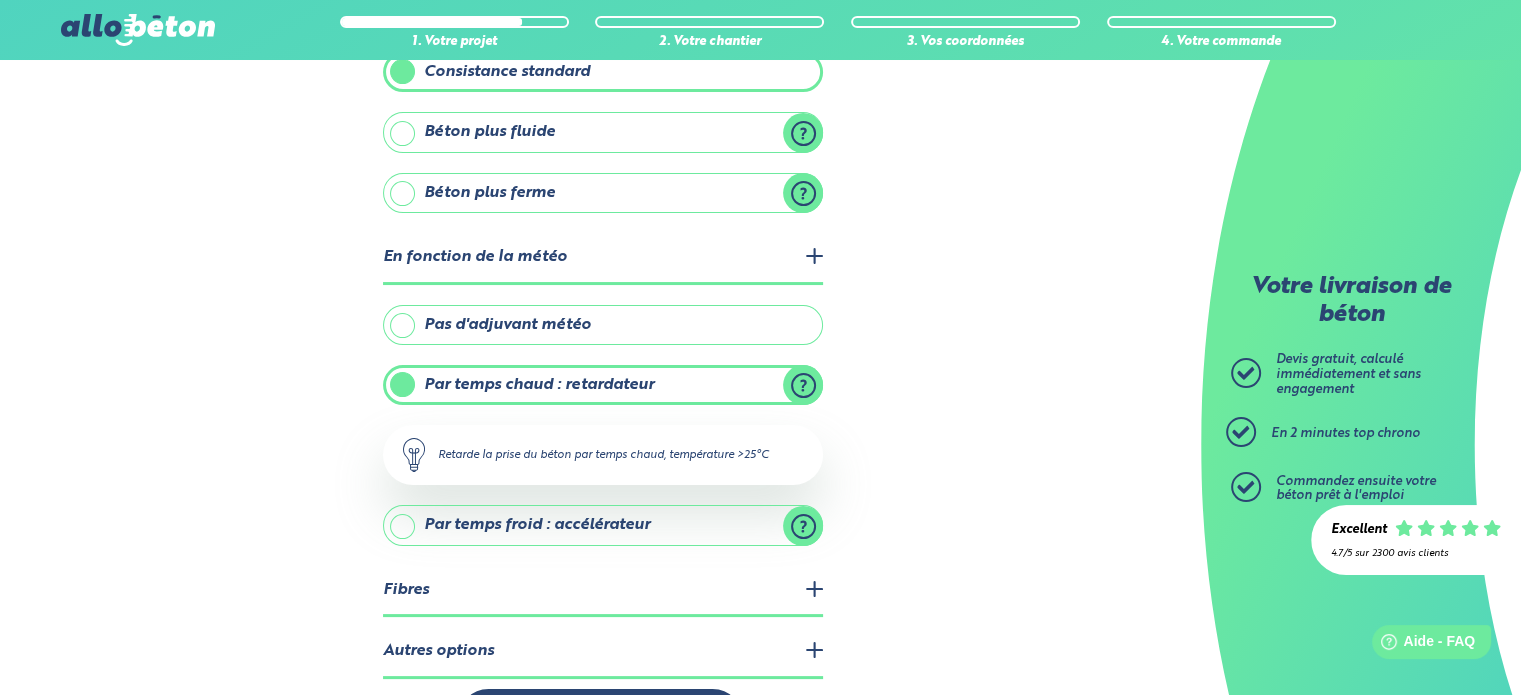scroll, scrollTop: 268, scrollLeft: 0, axis: vertical 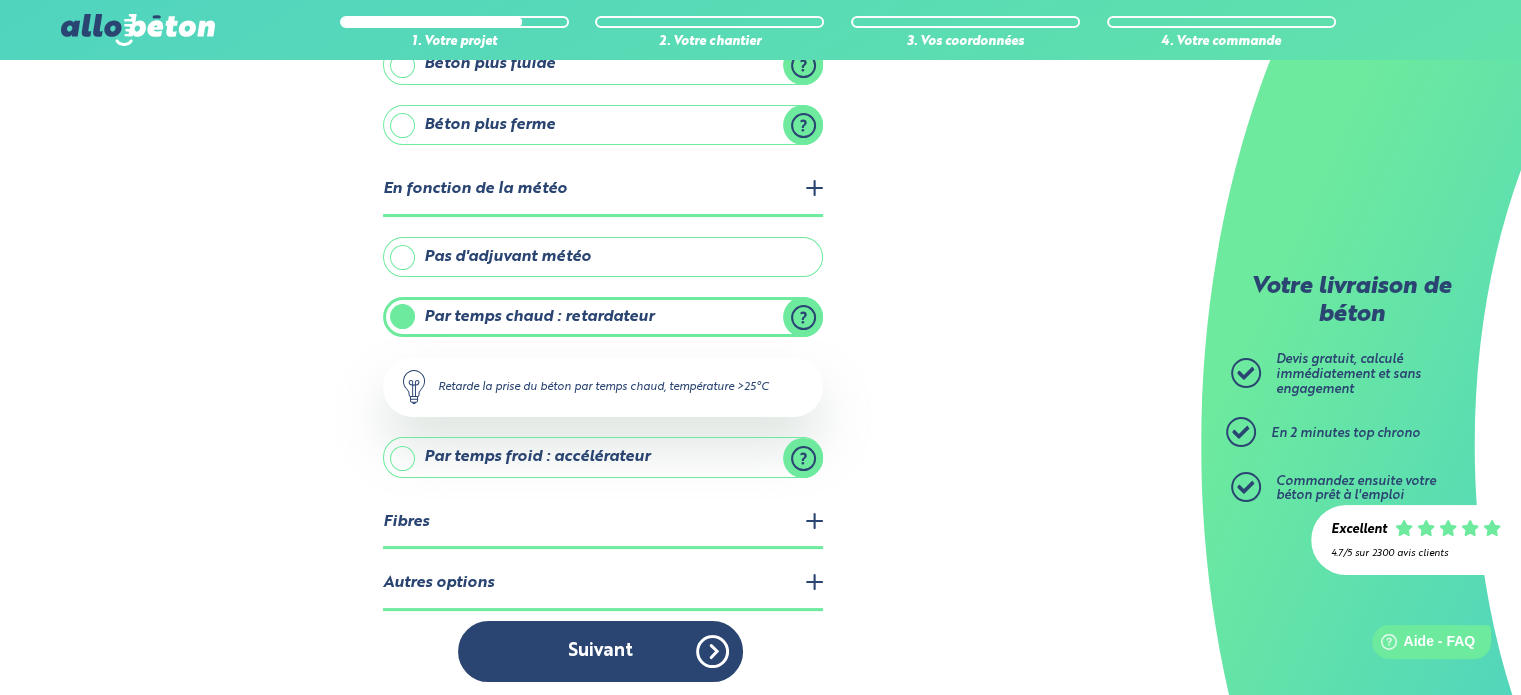 click on "Pas d'adjuvant météo" at bounding box center [603, 257] 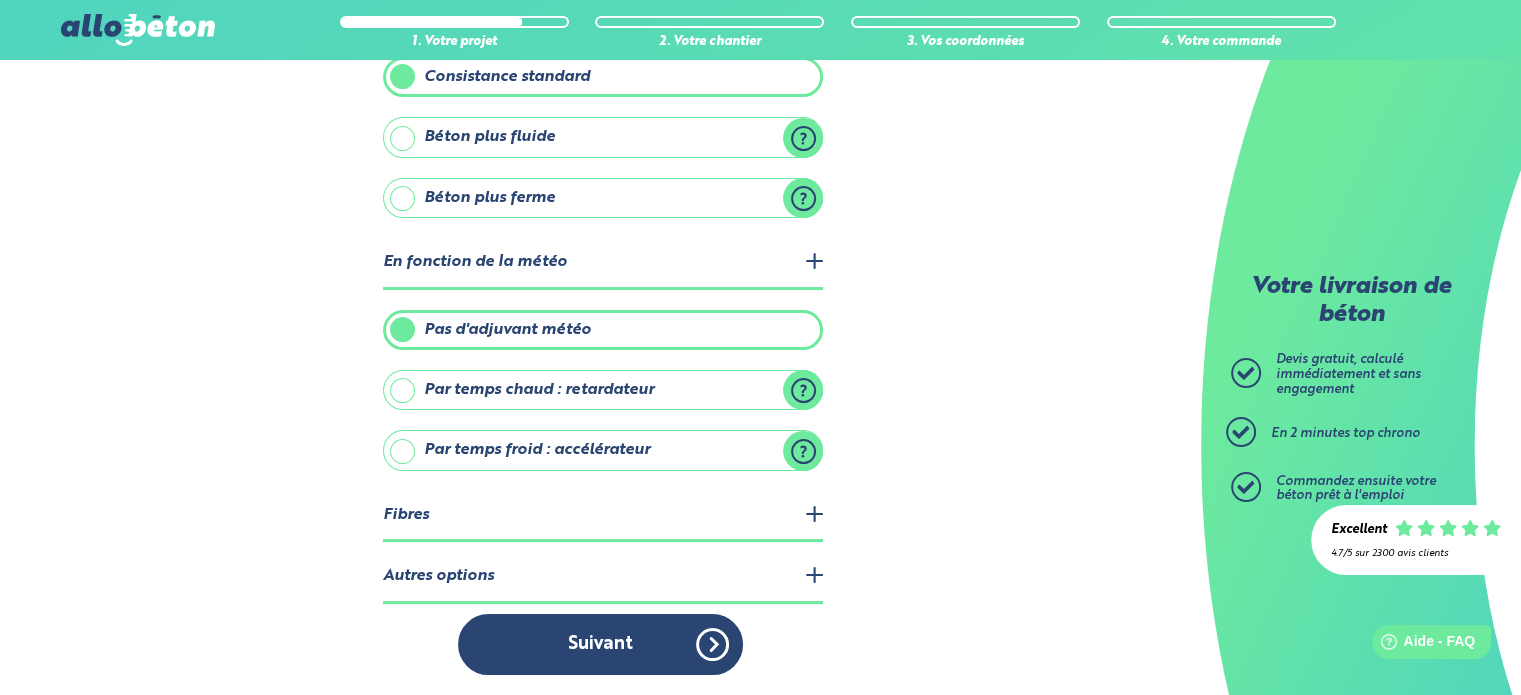 scroll, scrollTop: 188, scrollLeft: 0, axis: vertical 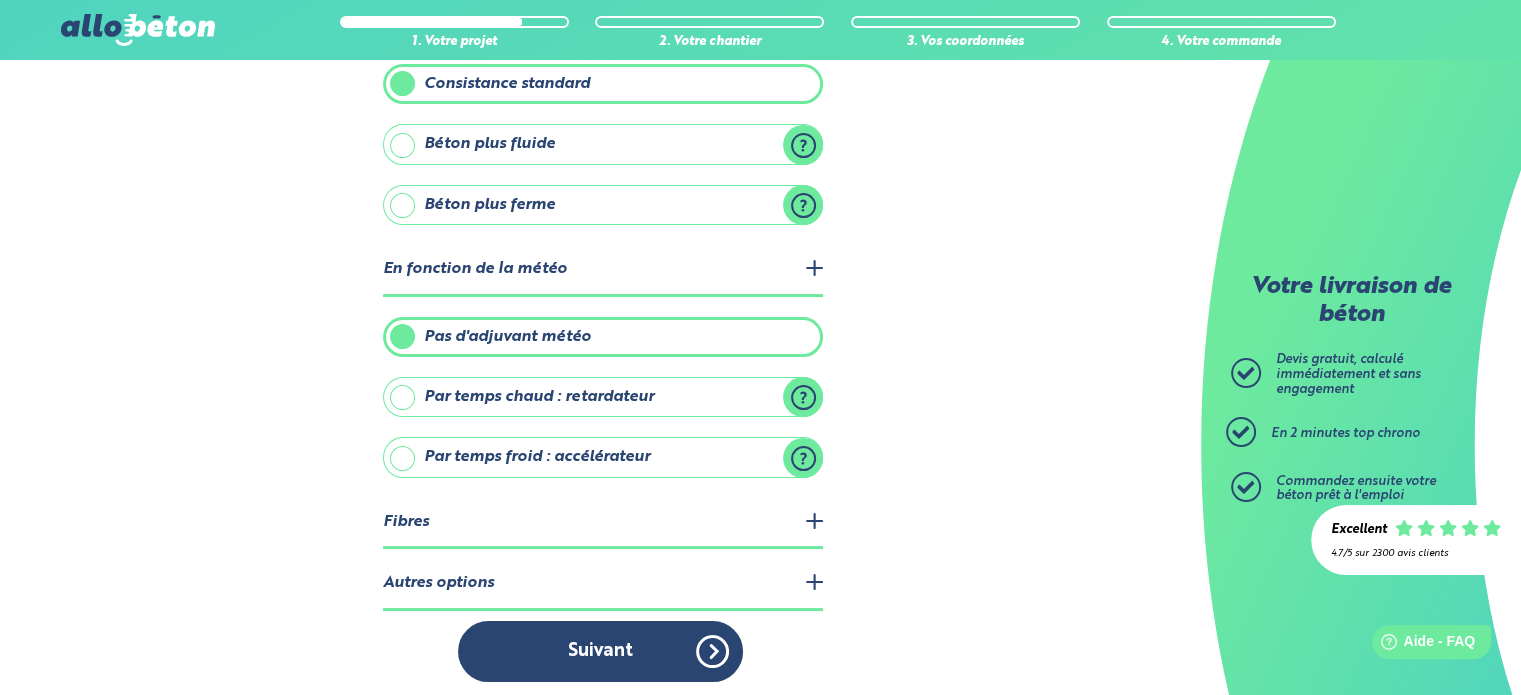 click on "Fibres" at bounding box center [603, 523] 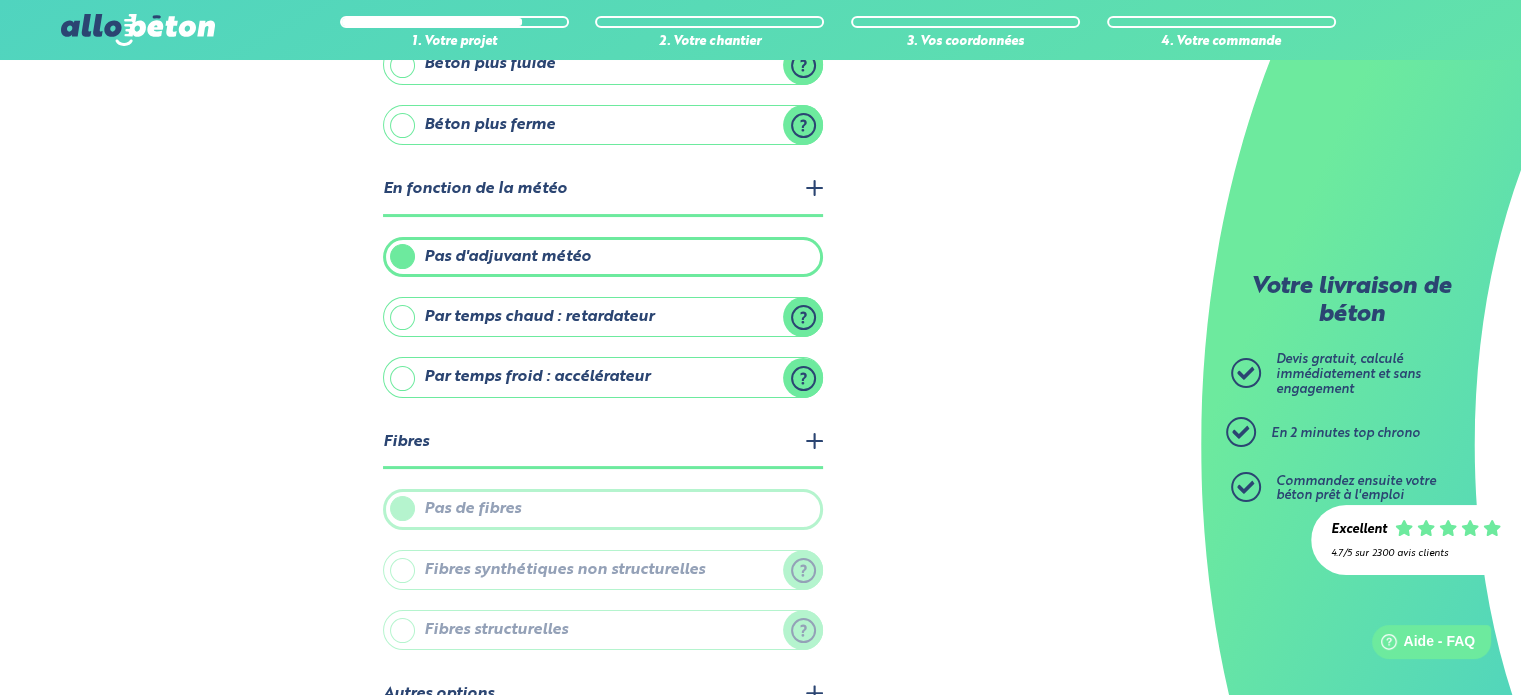 scroll, scrollTop: 377, scrollLeft: 0, axis: vertical 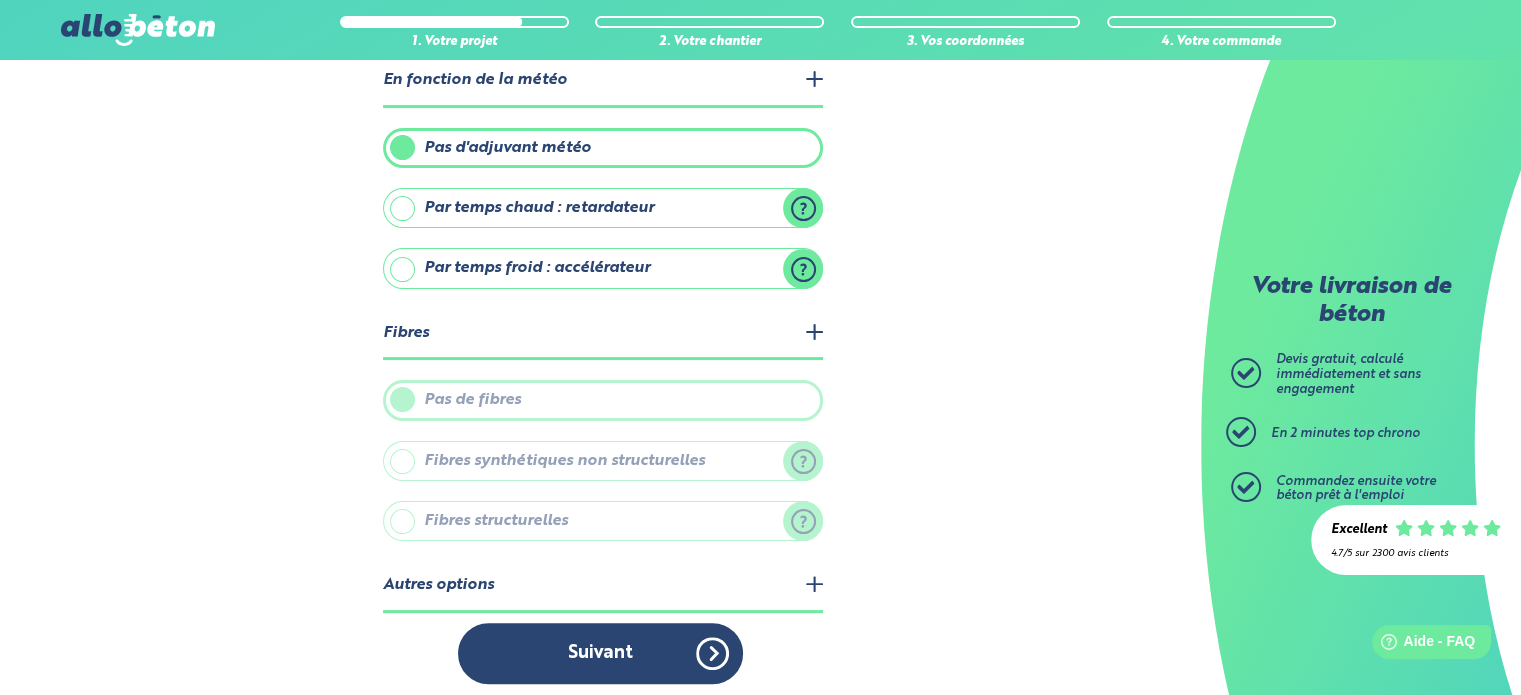 click on "Pas de fibres" at bounding box center [603, 400] 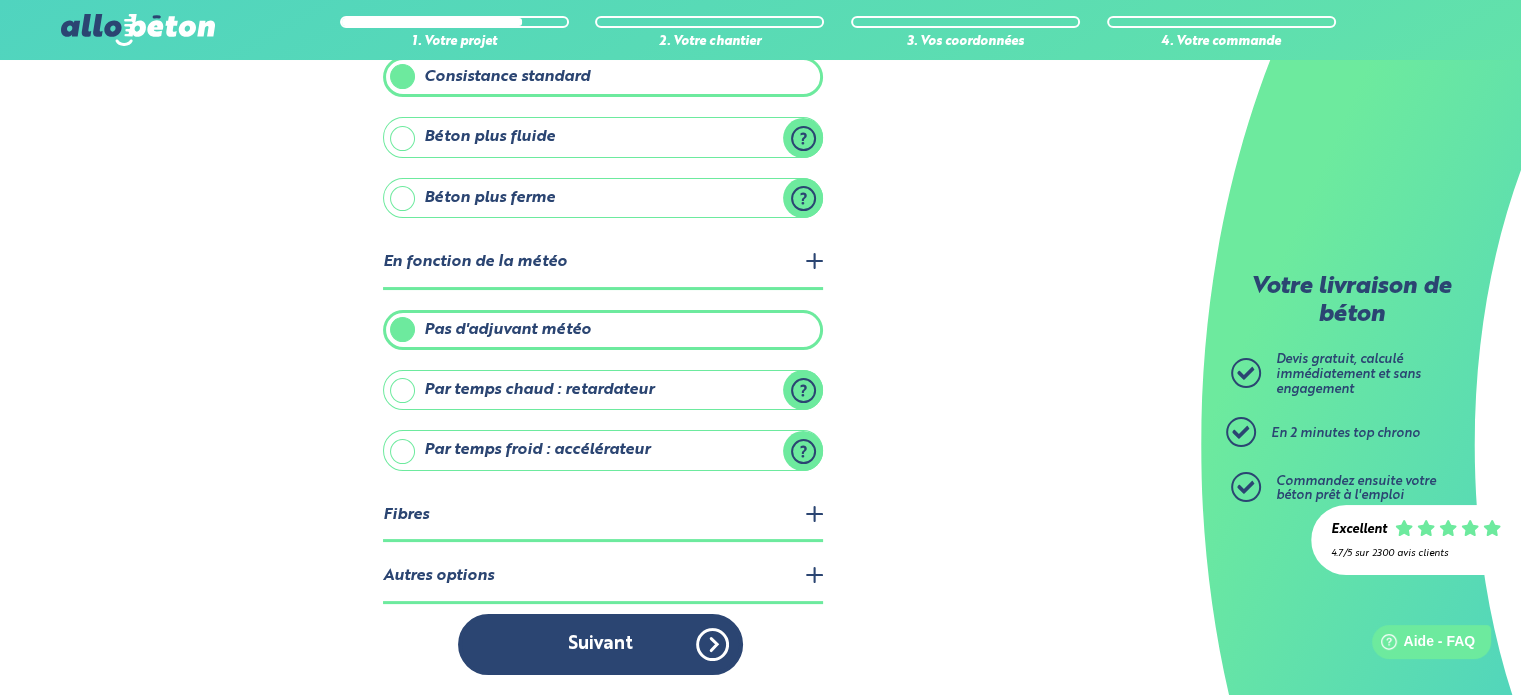 scroll, scrollTop: 188, scrollLeft: 0, axis: vertical 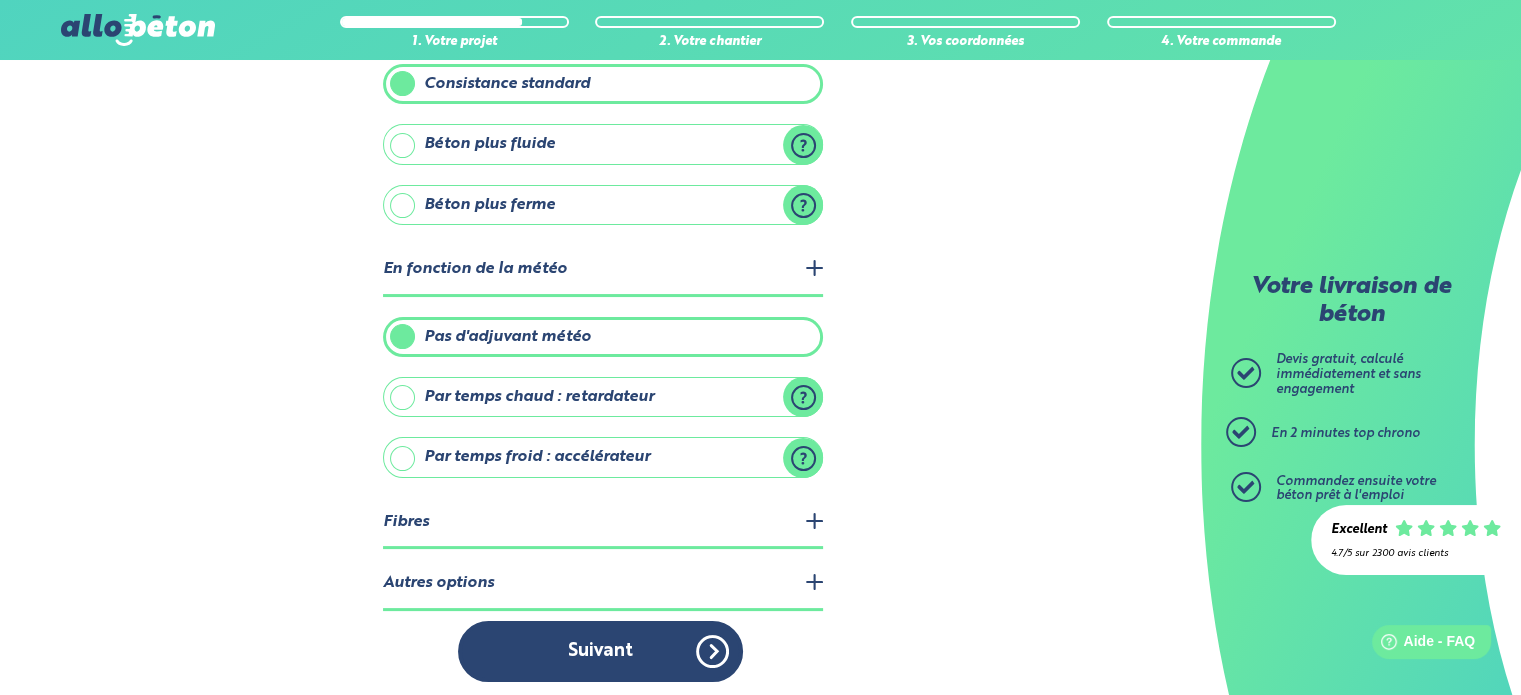 click on "Fibres" at bounding box center (603, 523) 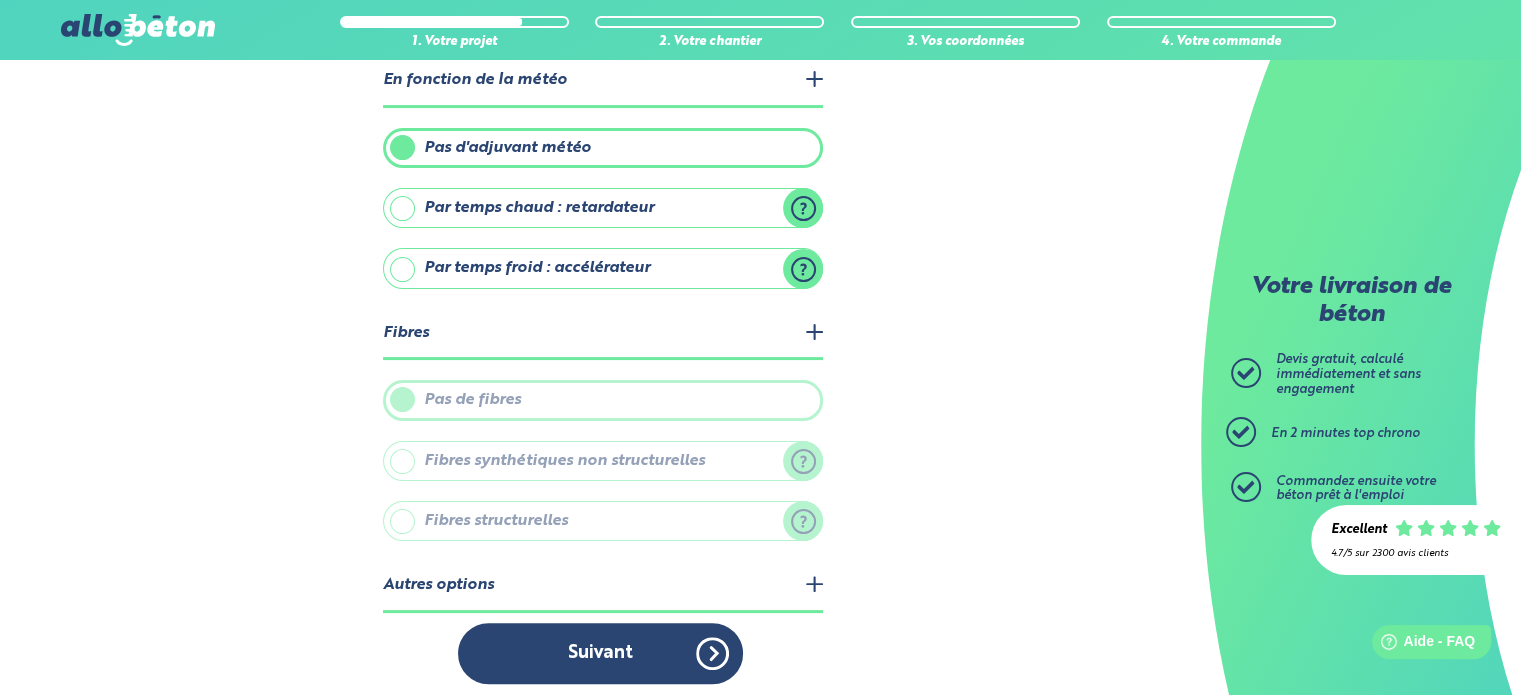click on "1. Votre projet
2. Votre chantier
3. Vos coordonnées
4. Votre commande
Quelles options voulez vous ajouter ?
Consistance
Consistance standard
Béton plus fluide
Béton plus ferme" at bounding box center (600, 193) 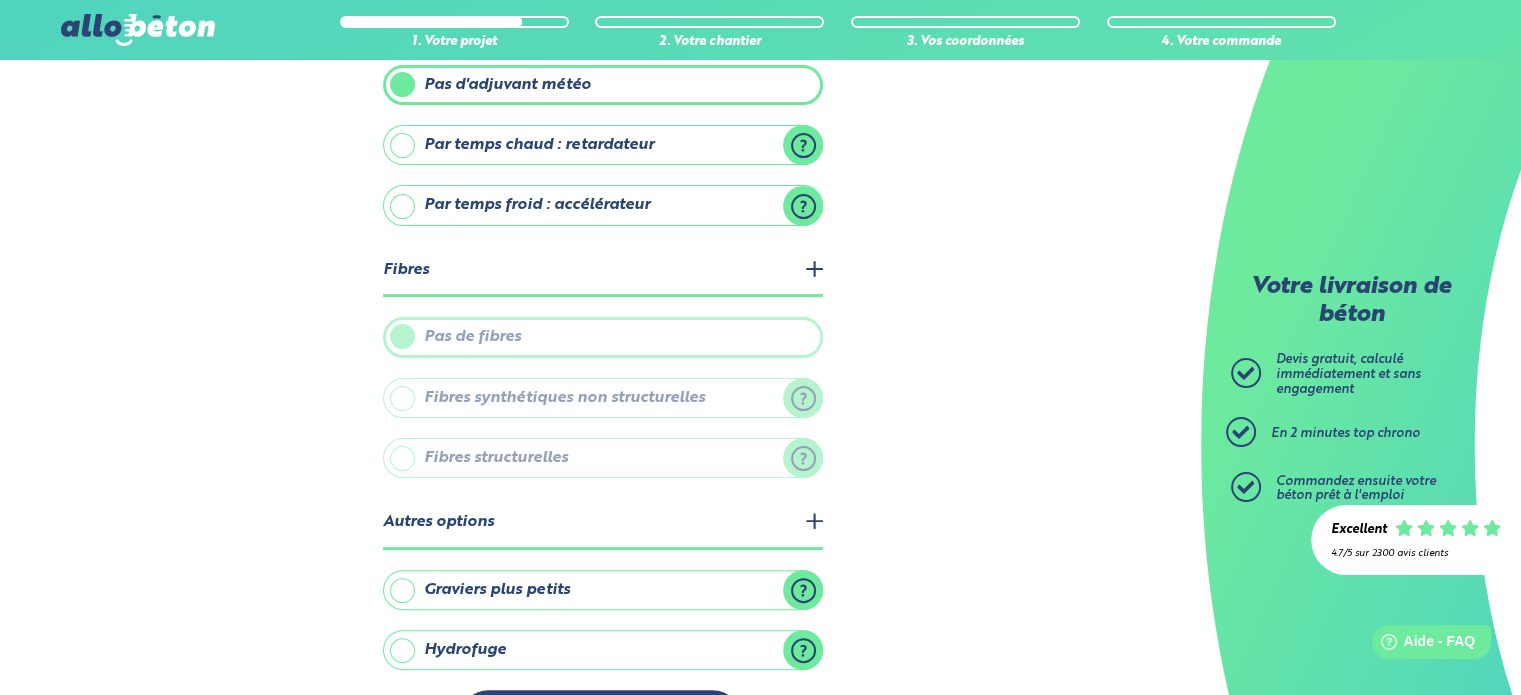 scroll, scrollTop: 507, scrollLeft: 0, axis: vertical 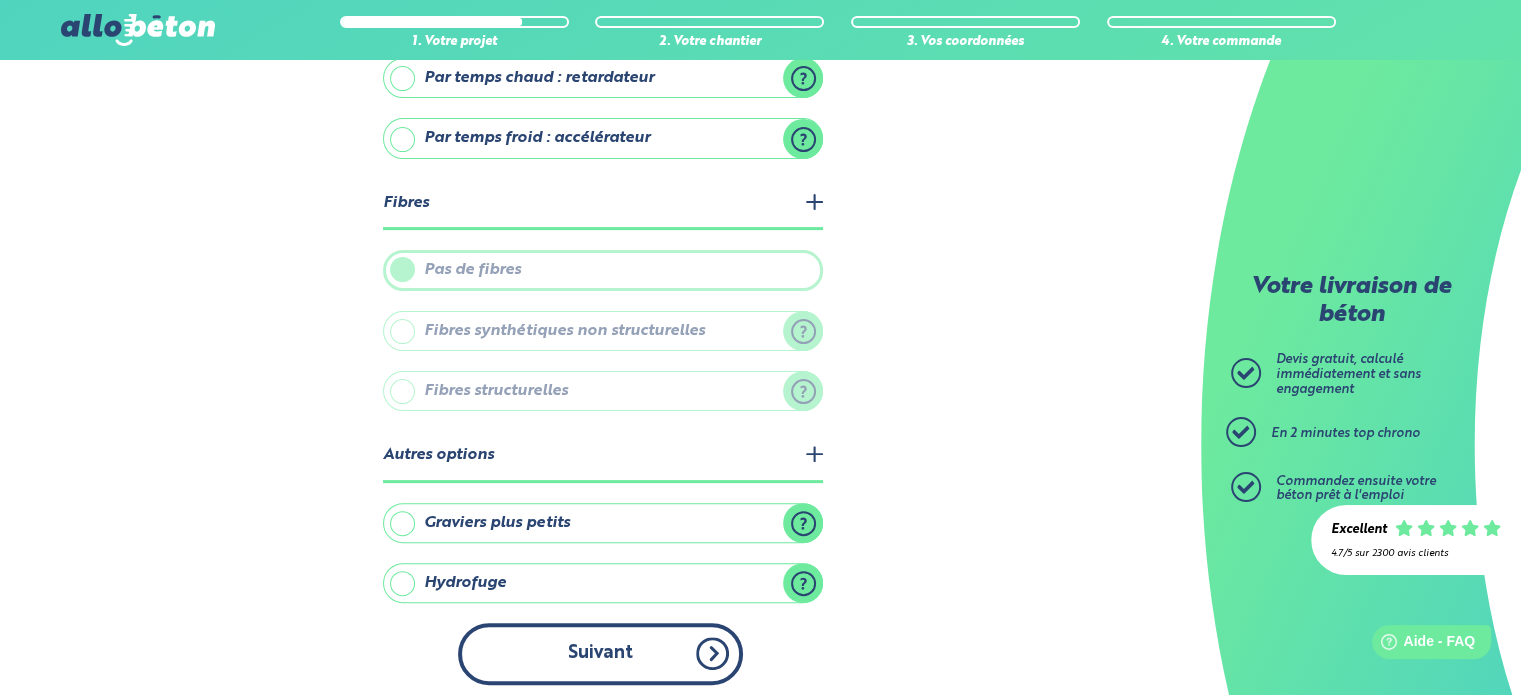 click on "Suivant" at bounding box center (600, 653) 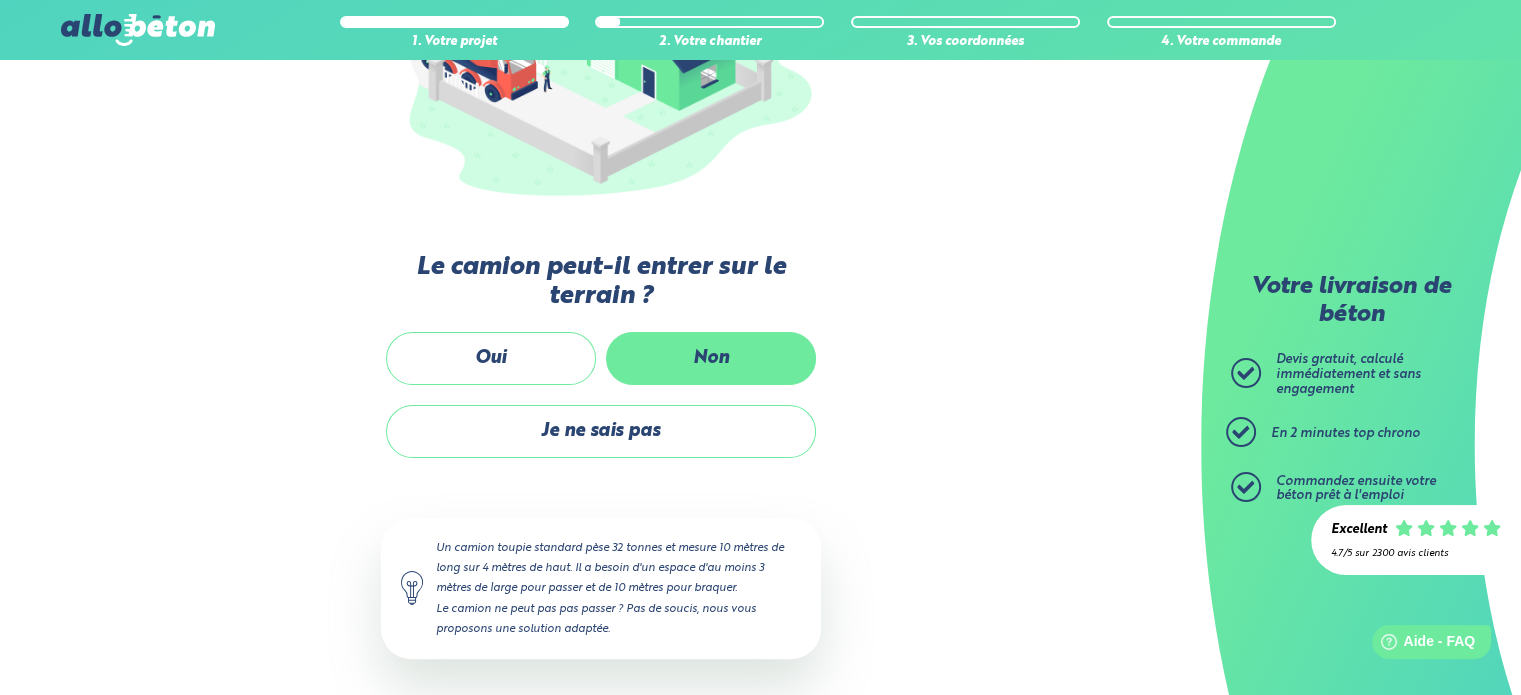 click on "Non" at bounding box center [711, 358] 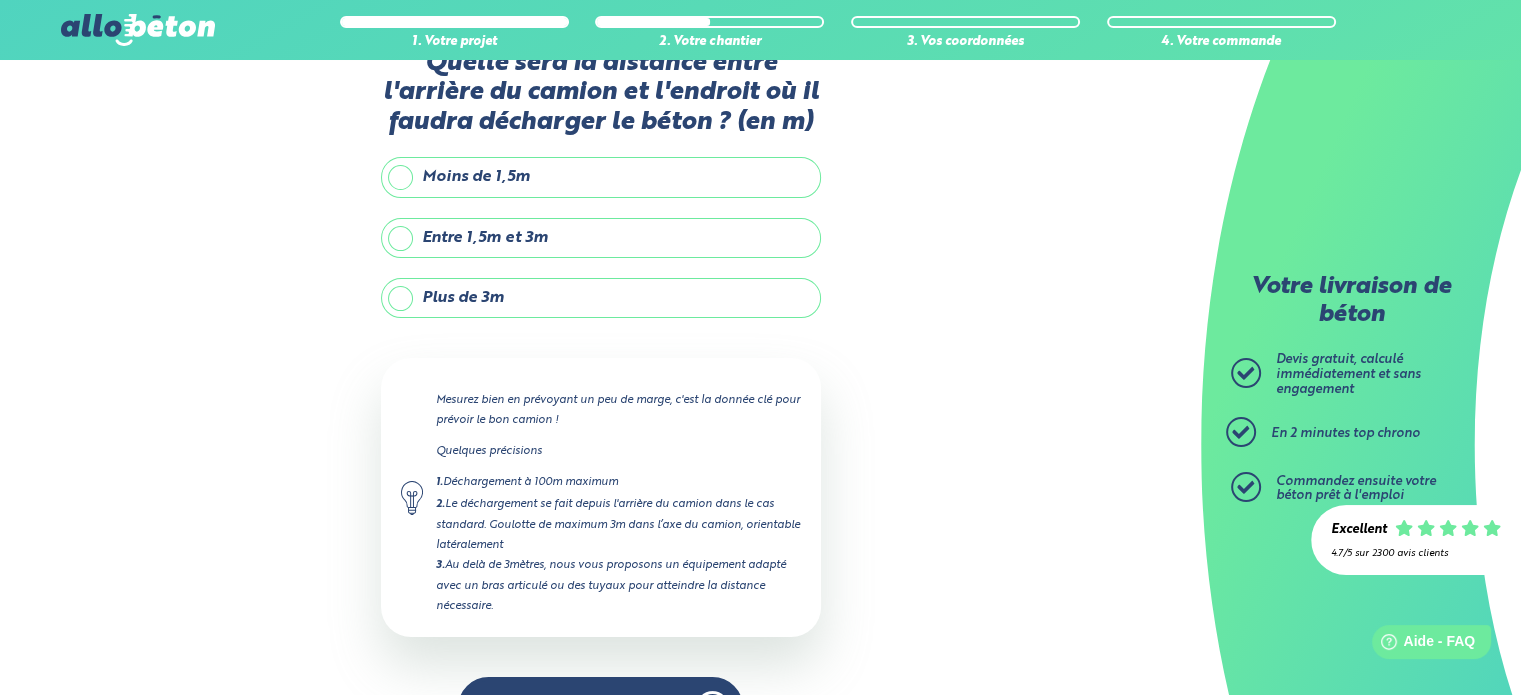 scroll, scrollTop: 0, scrollLeft: 0, axis: both 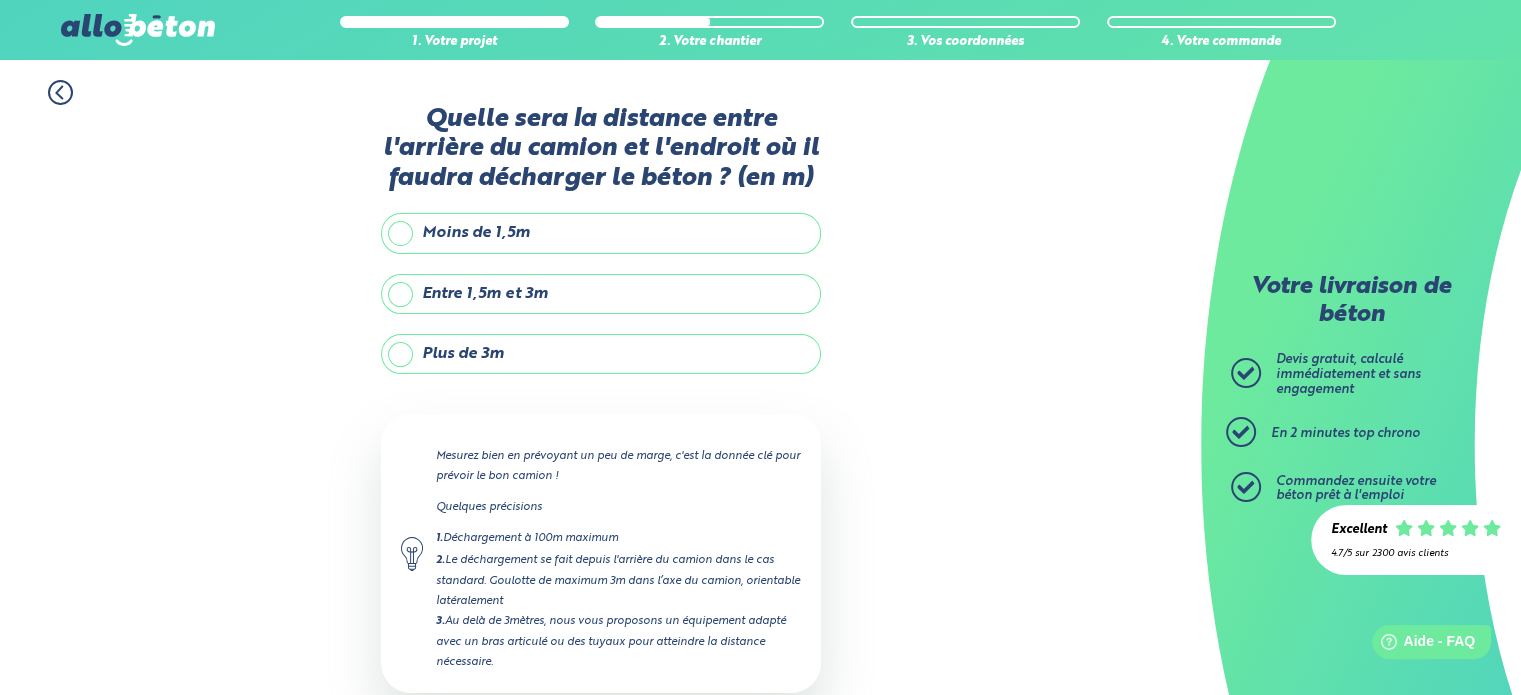 click on "Plus de 3m" at bounding box center (601, 354) 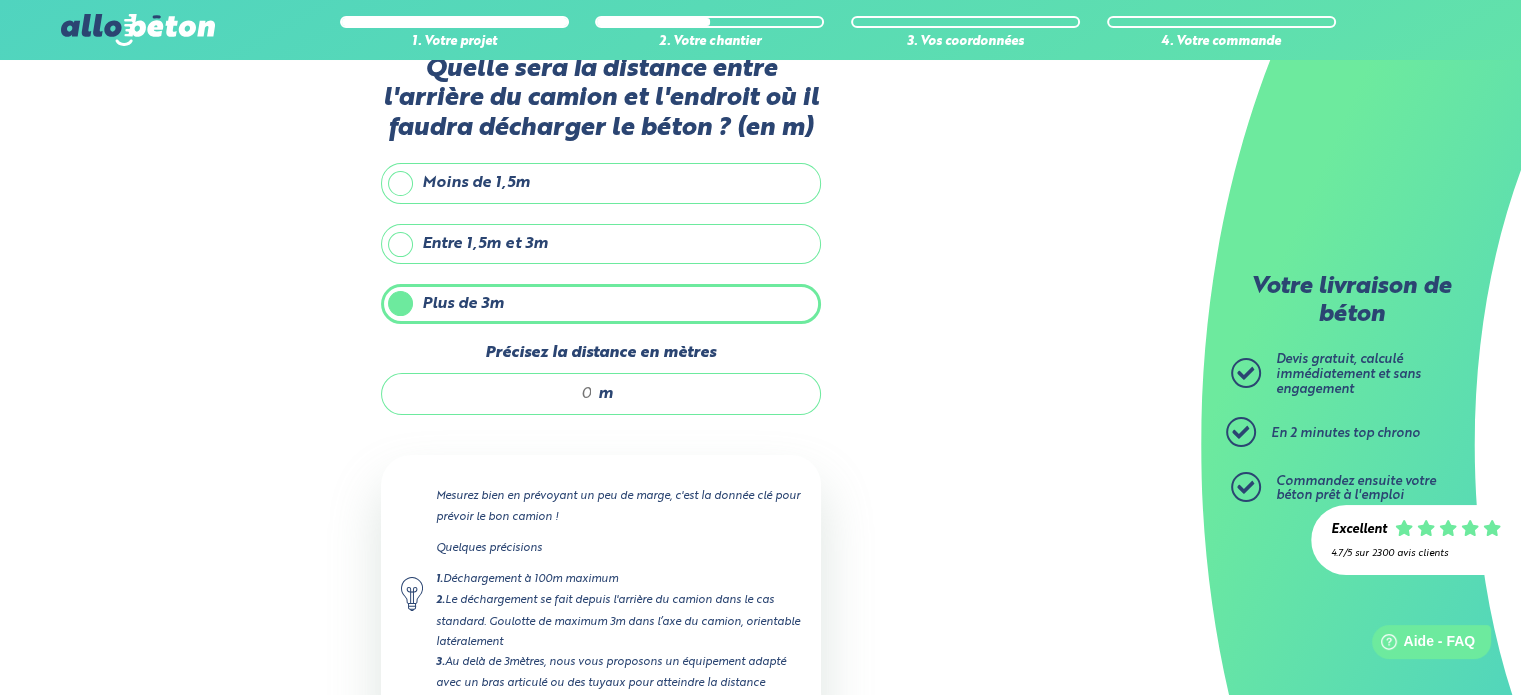 scroll, scrollTop: 100, scrollLeft: 0, axis: vertical 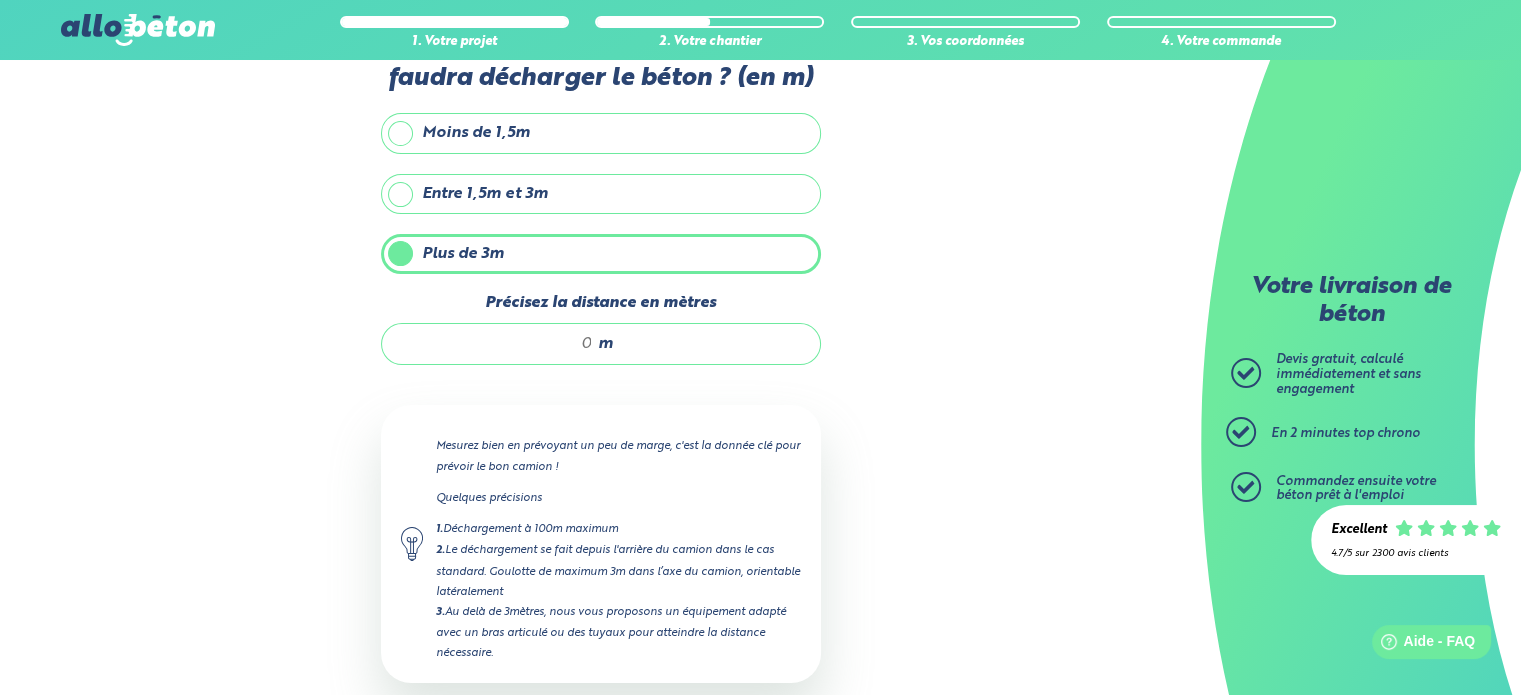 click on "Précisez la distance en mètres" at bounding box center [497, 344] 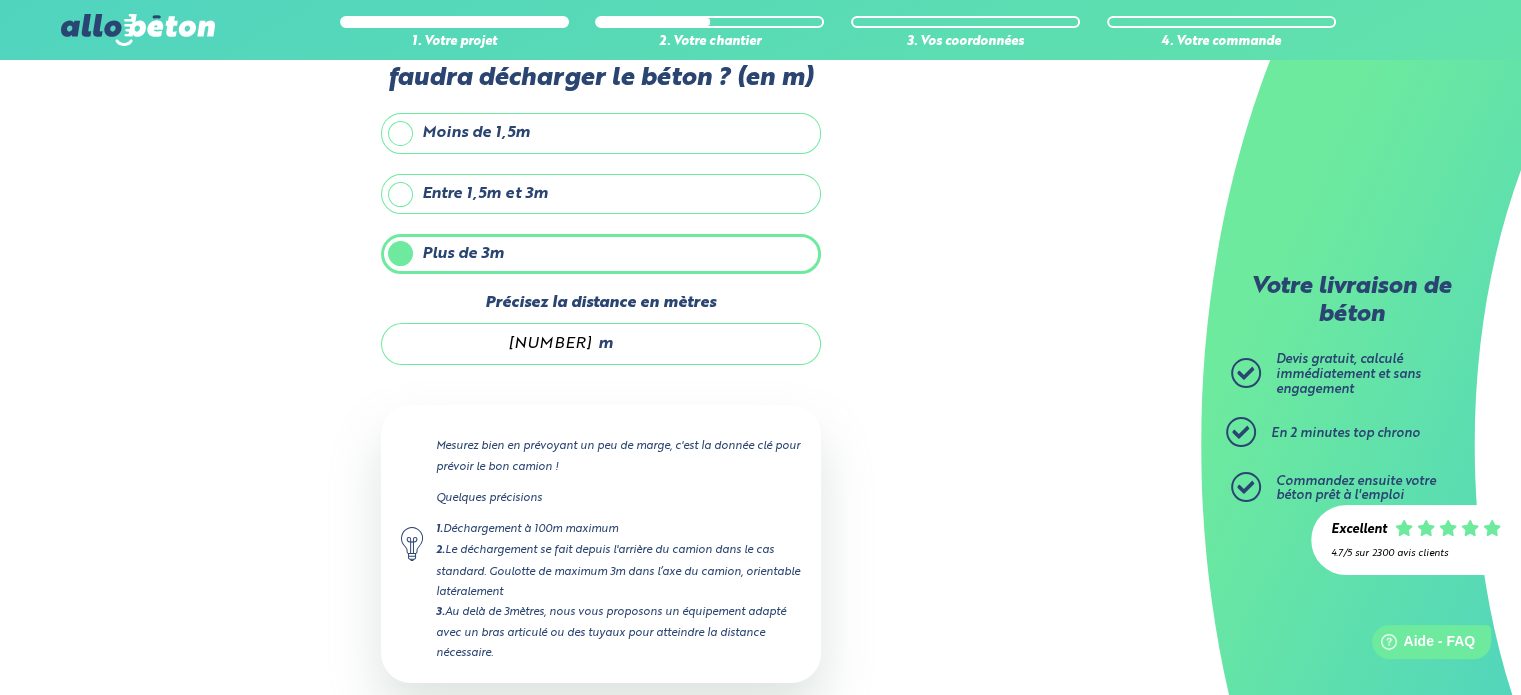 scroll, scrollTop: 1, scrollLeft: 0, axis: vertical 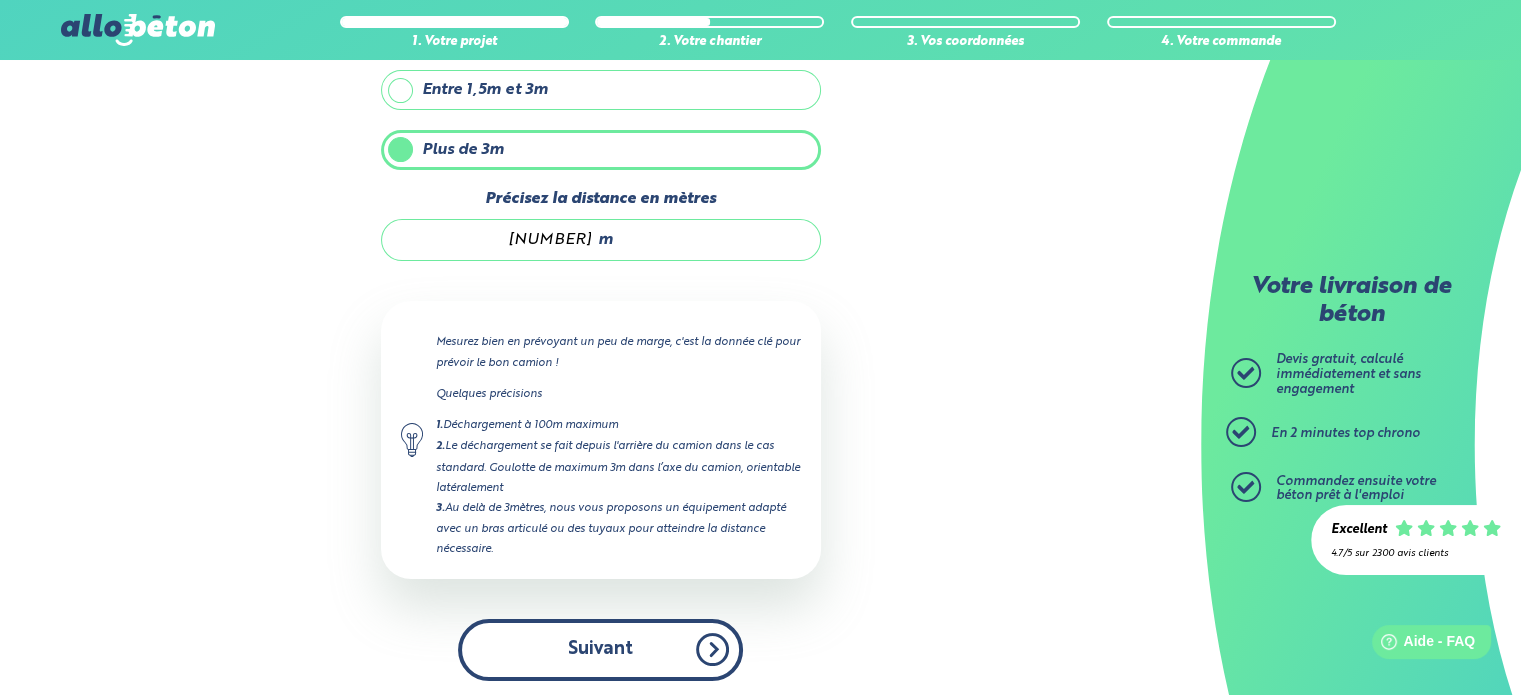 type on "[NUMBER]" 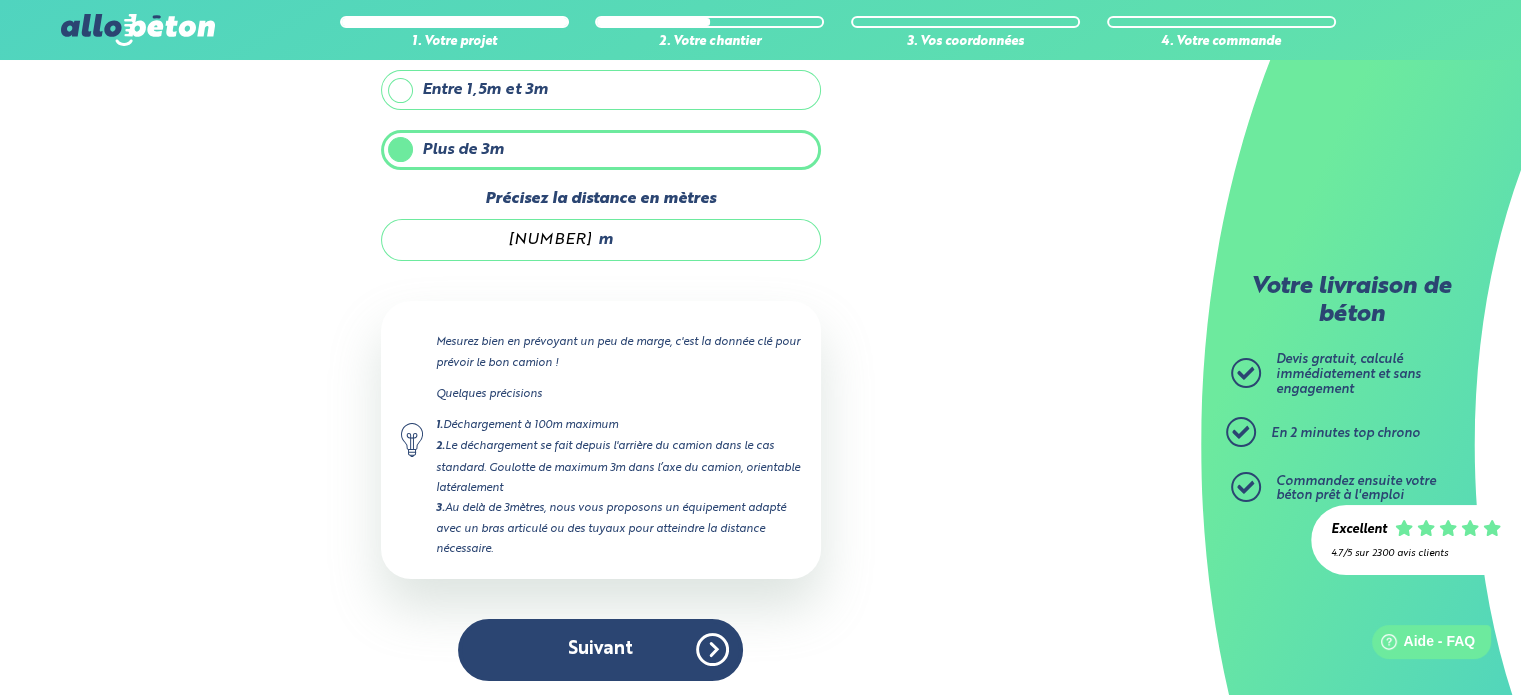 scroll, scrollTop: 0, scrollLeft: 0, axis: both 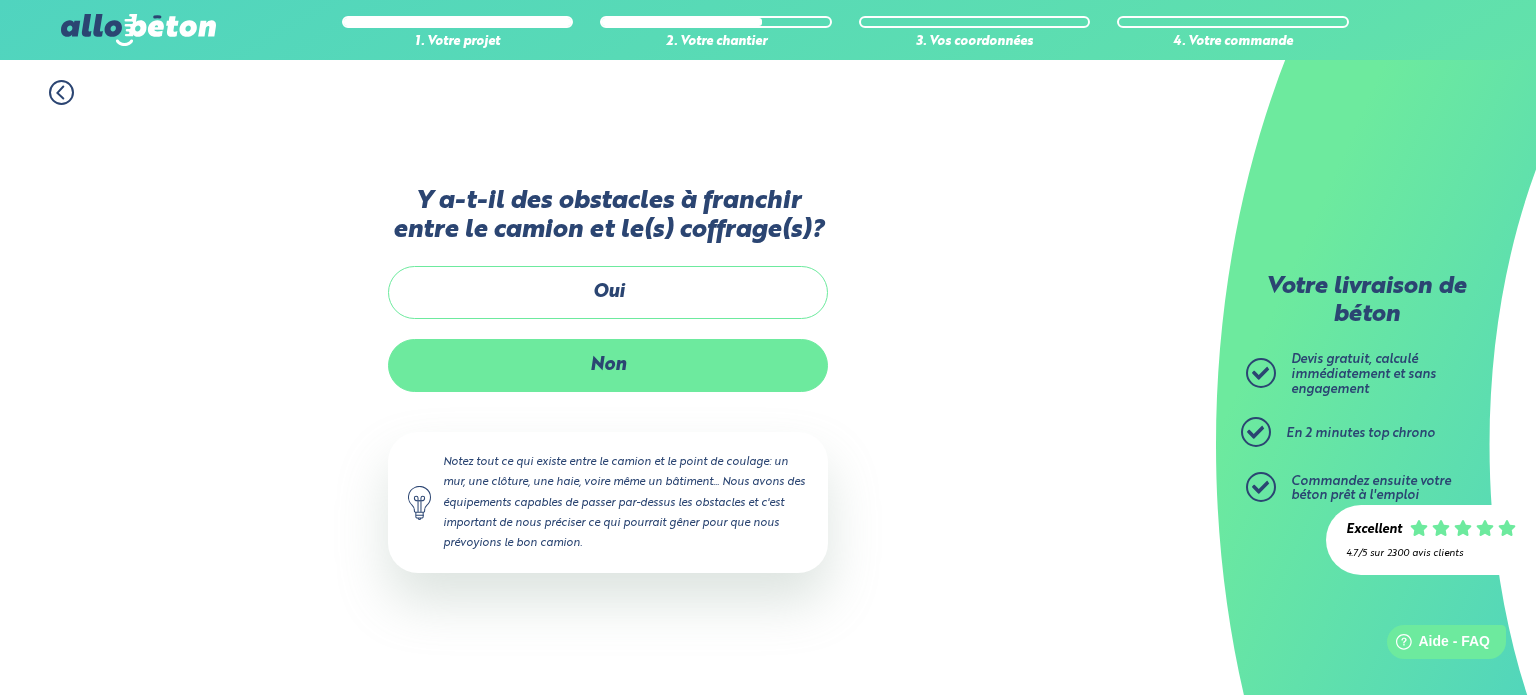 click on "Non" at bounding box center (608, 365) 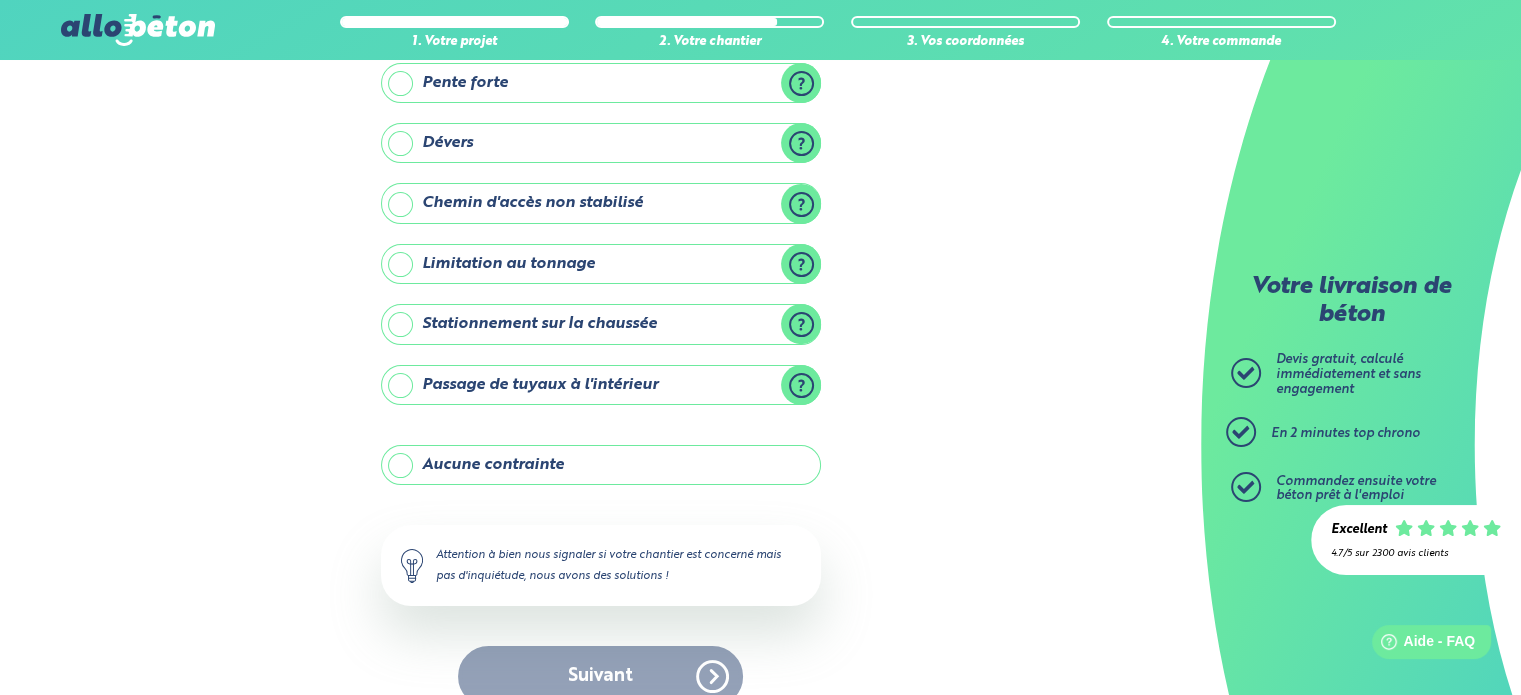 scroll, scrollTop: 228, scrollLeft: 0, axis: vertical 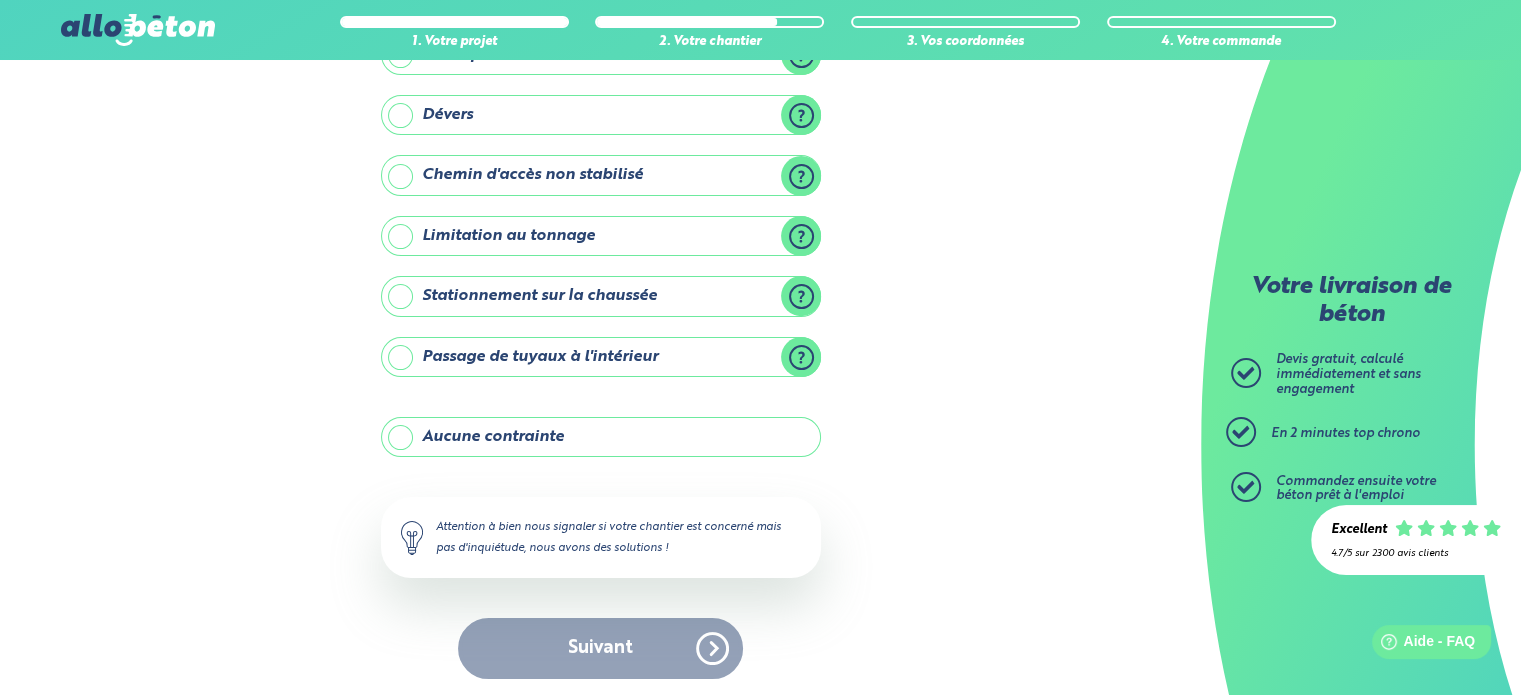 click on "Aucune contrainte" at bounding box center (601, 437) 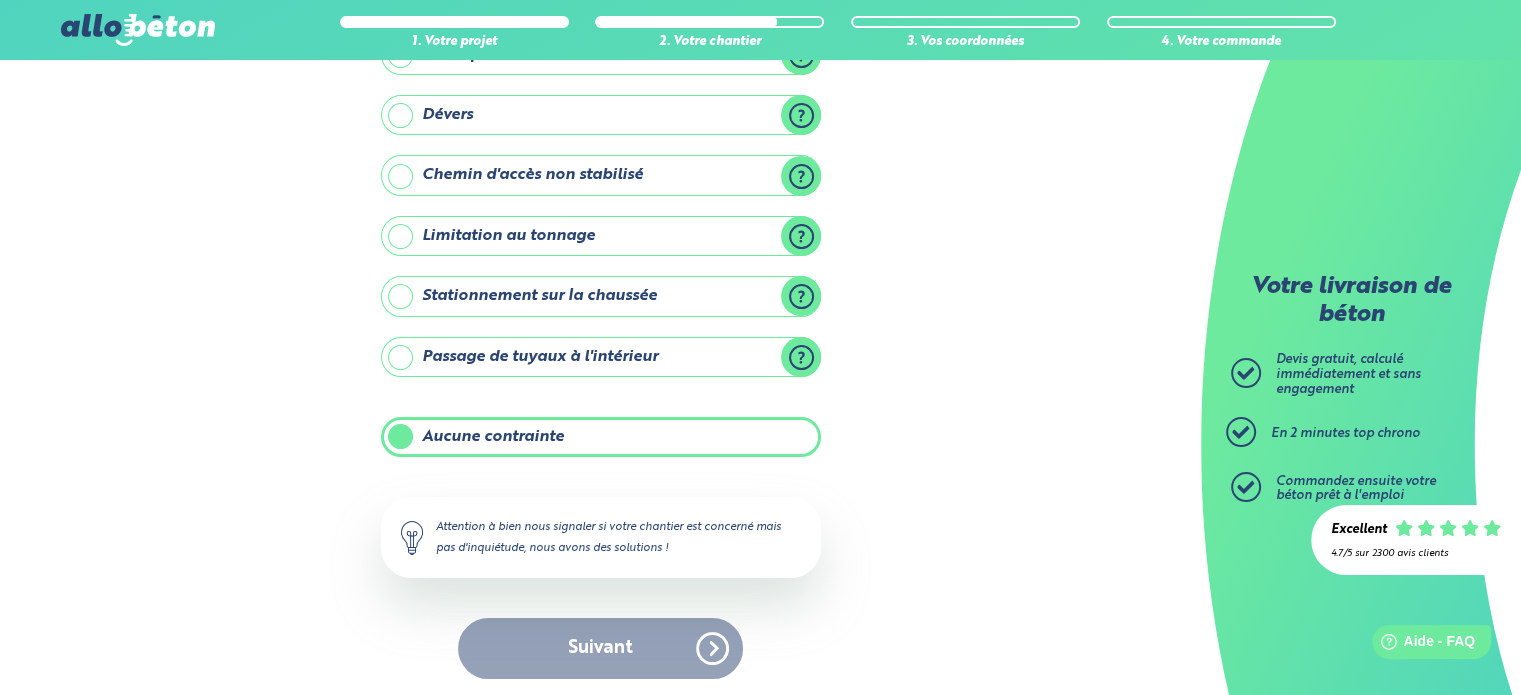 scroll, scrollTop: 228, scrollLeft: 0, axis: vertical 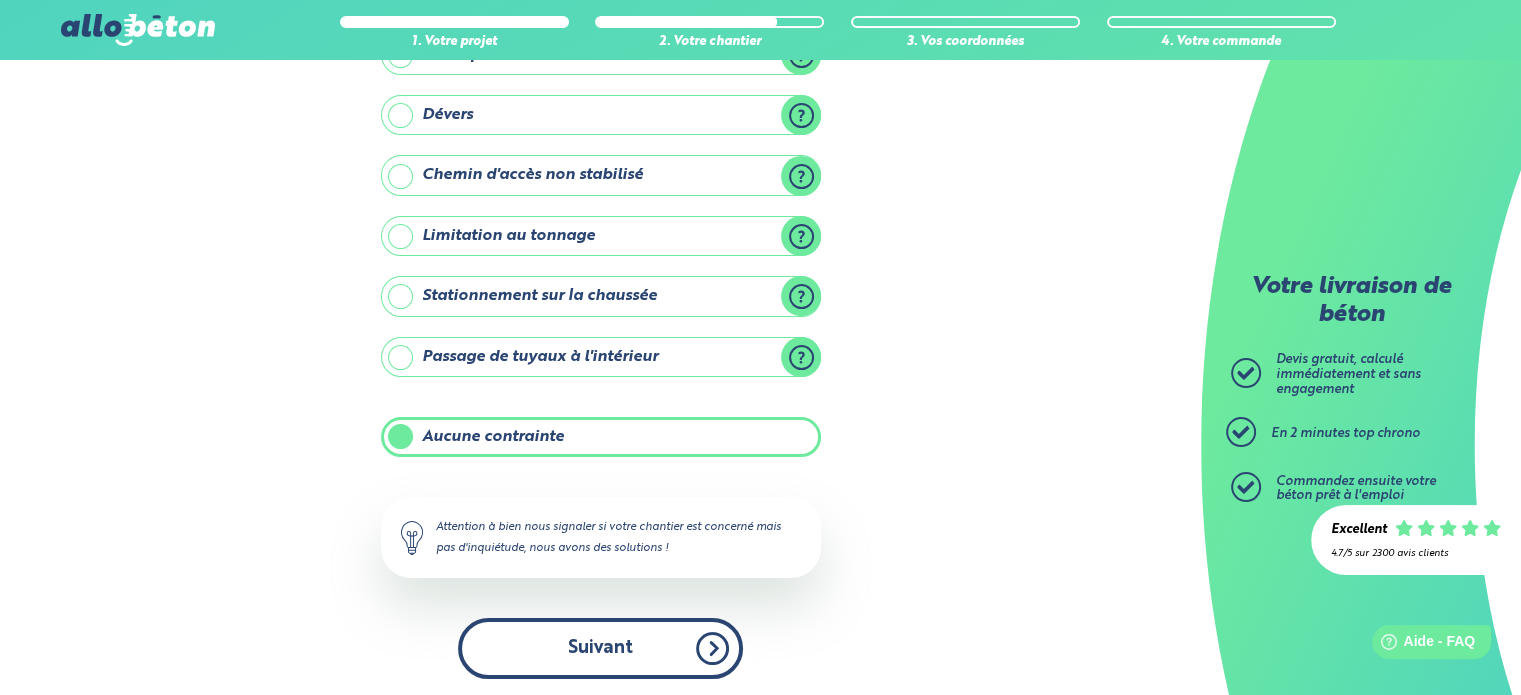 click on "Suivant" at bounding box center [600, 648] 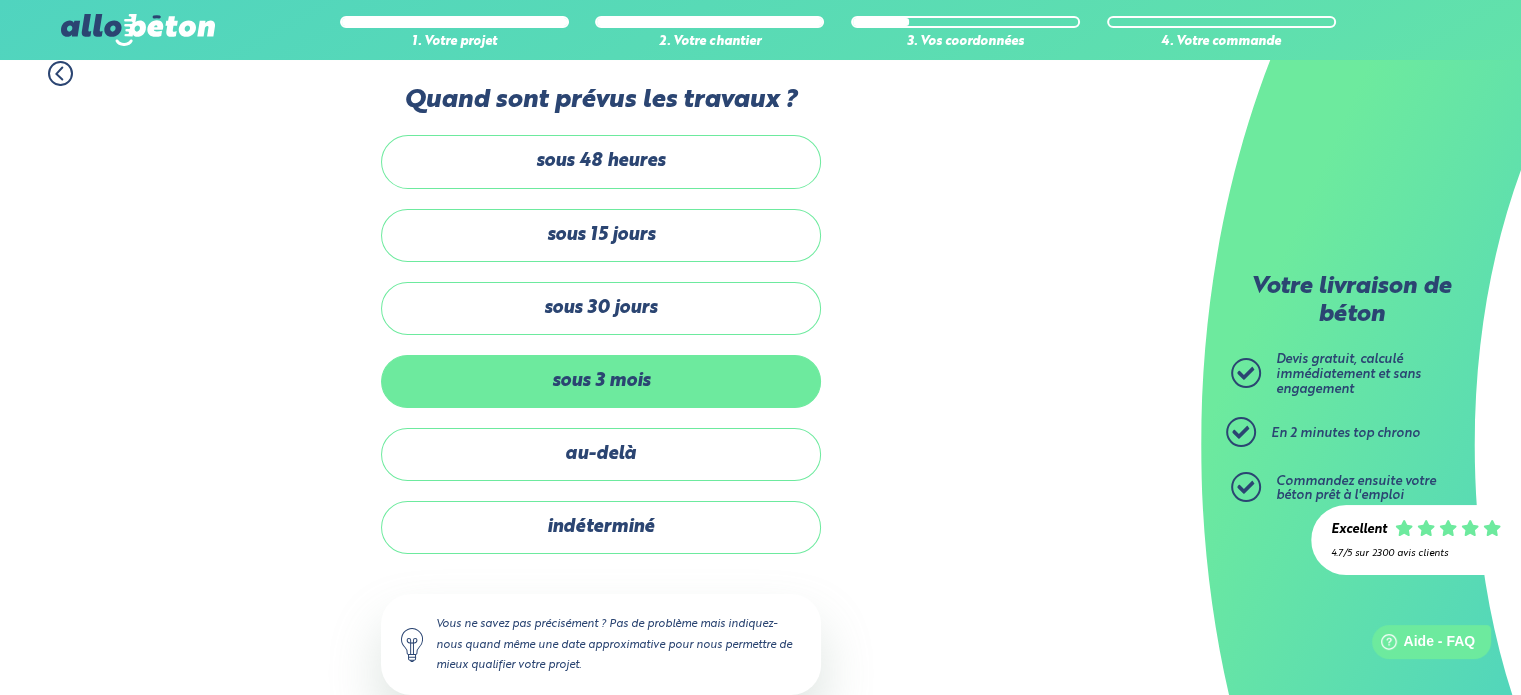 scroll, scrollTop: 0, scrollLeft: 0, axis: both 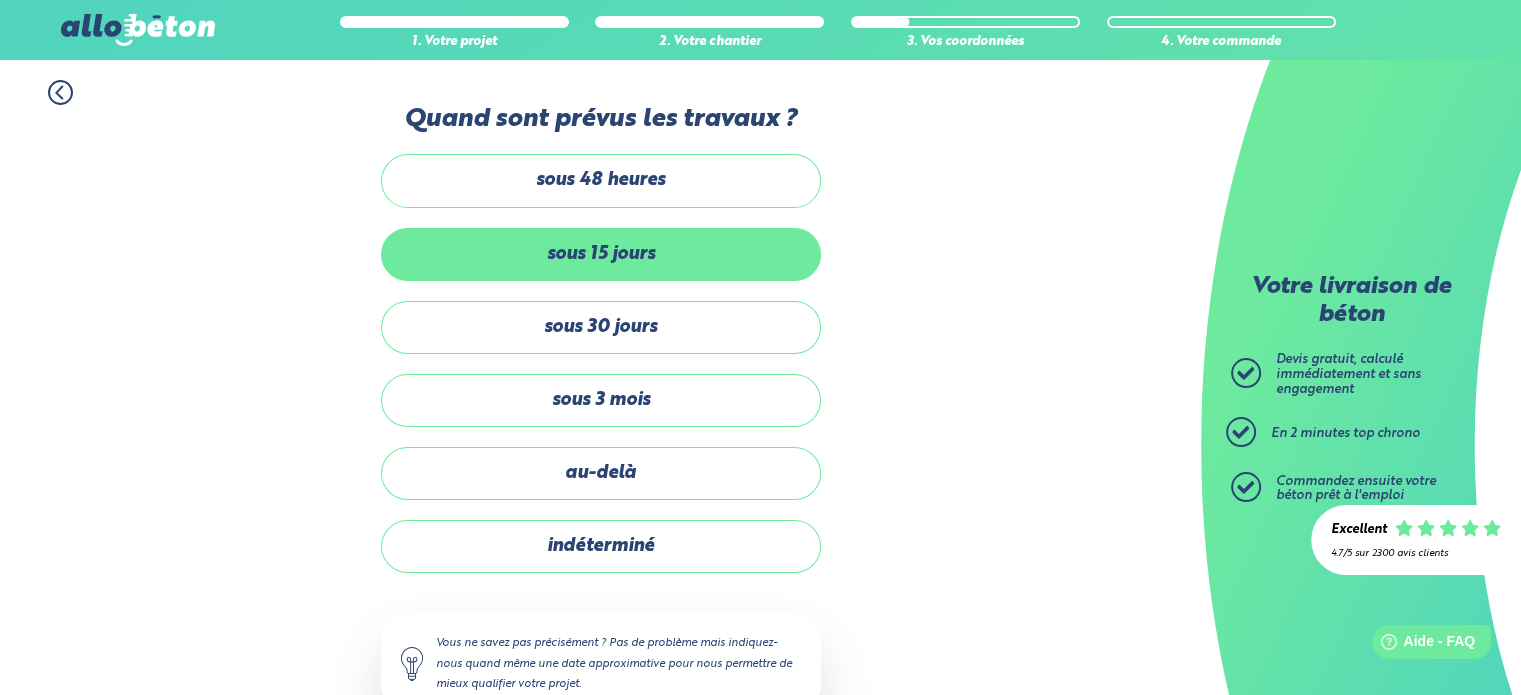 click on "sous 15 jours" at bounding box center [601, 254] 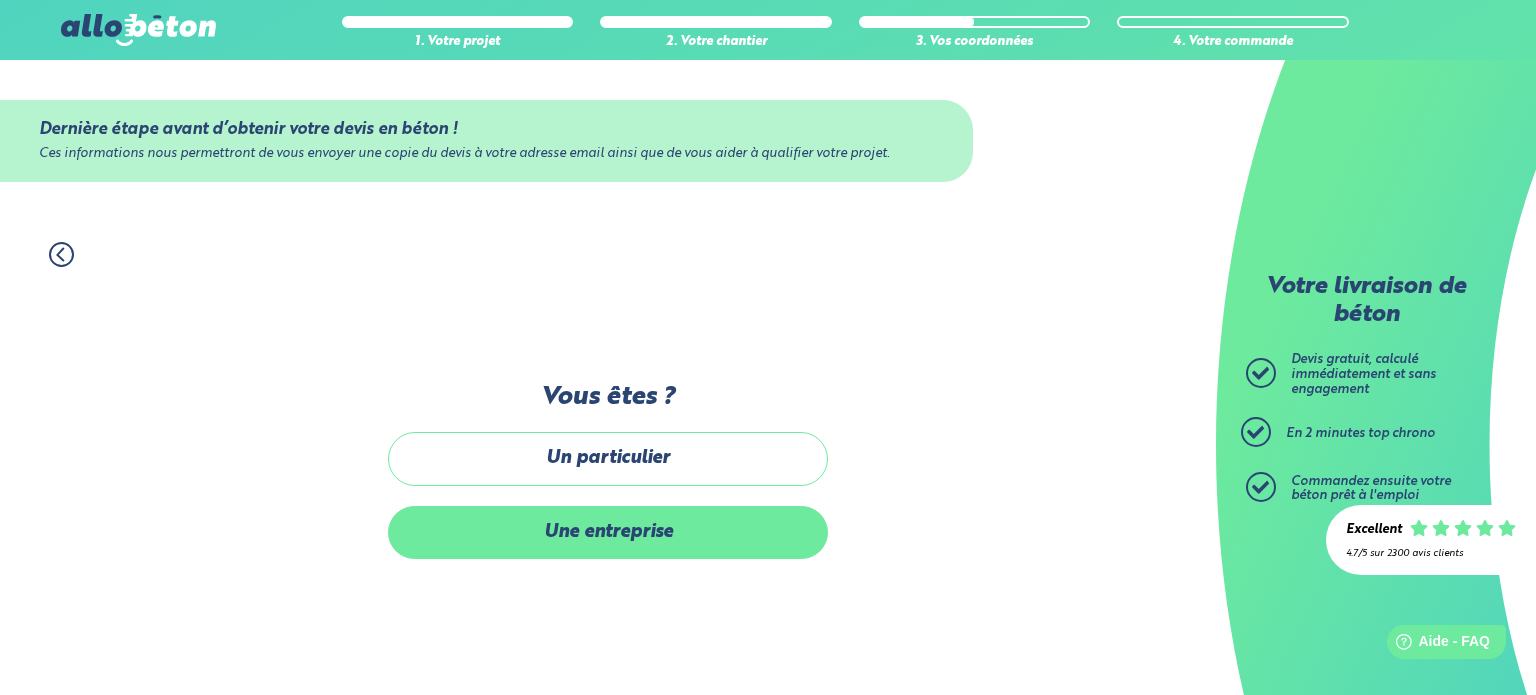 click on "Une entreprise" at bounding box center (608, 532) 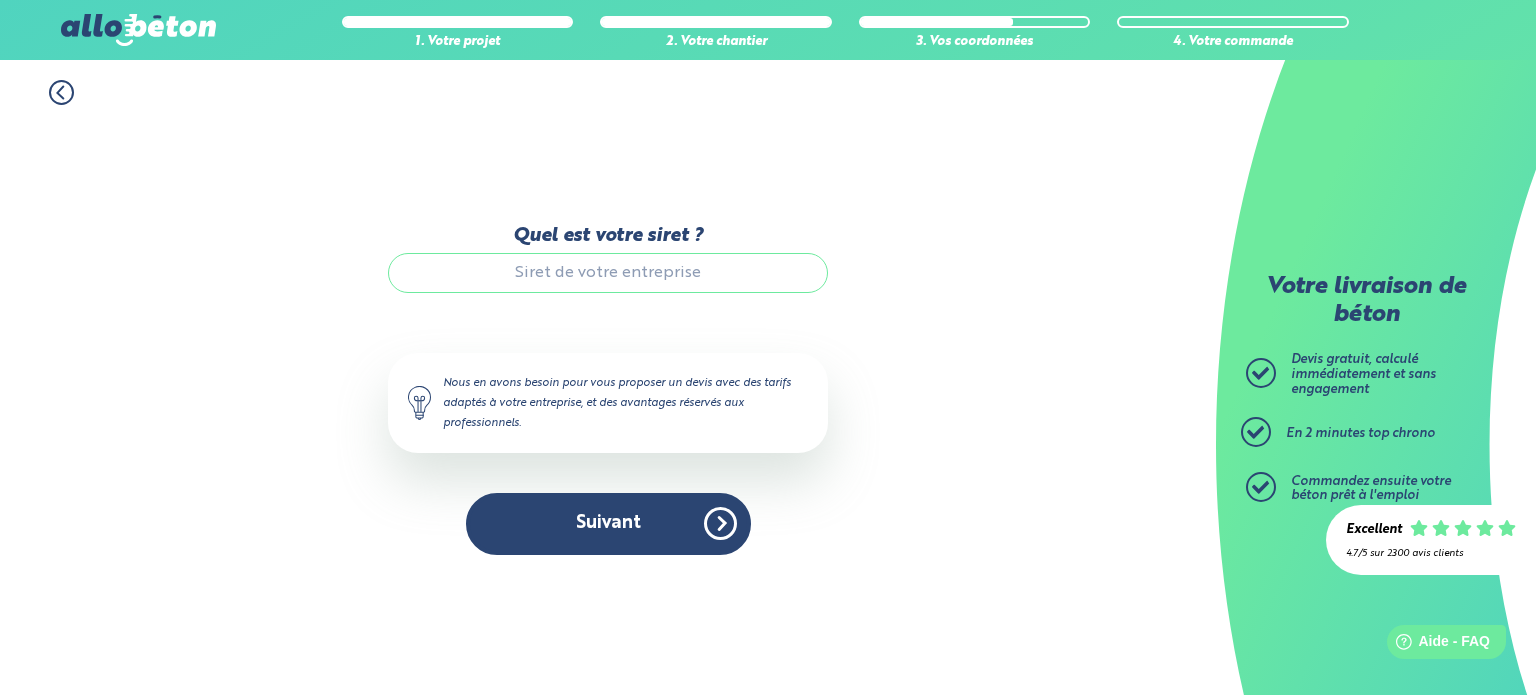 click on "Quel est votre siret ?" at bounding box center (608, 273) 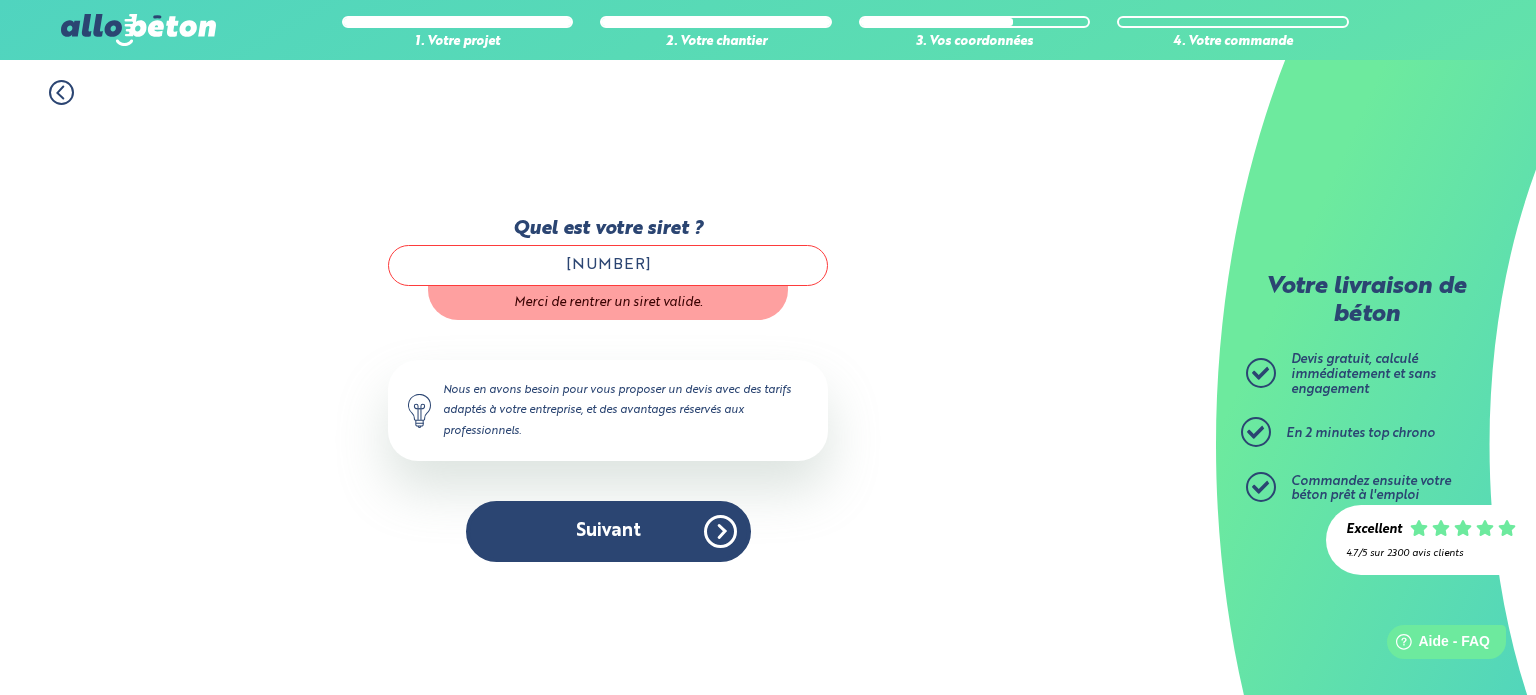 type on "[NUMBER]" 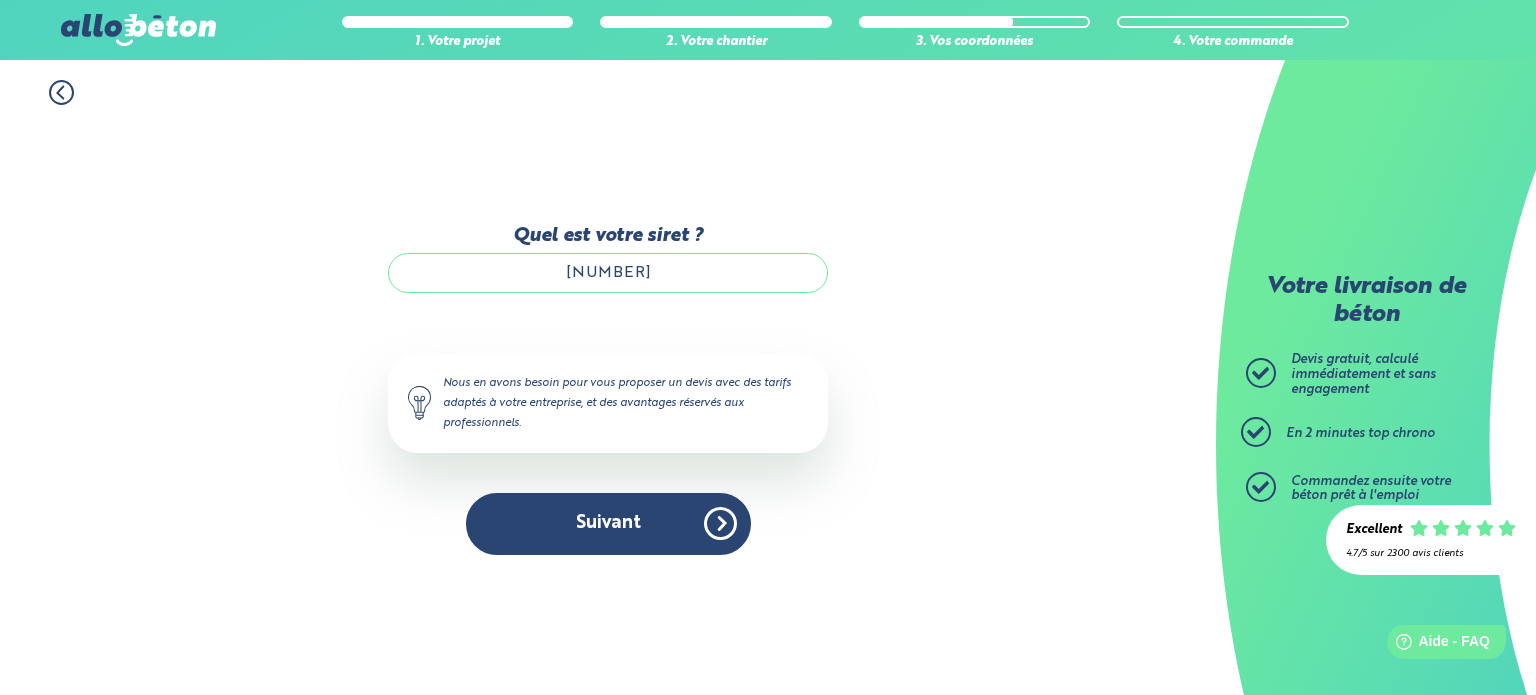 click on "Suivant" at bounding box center [608, 523] 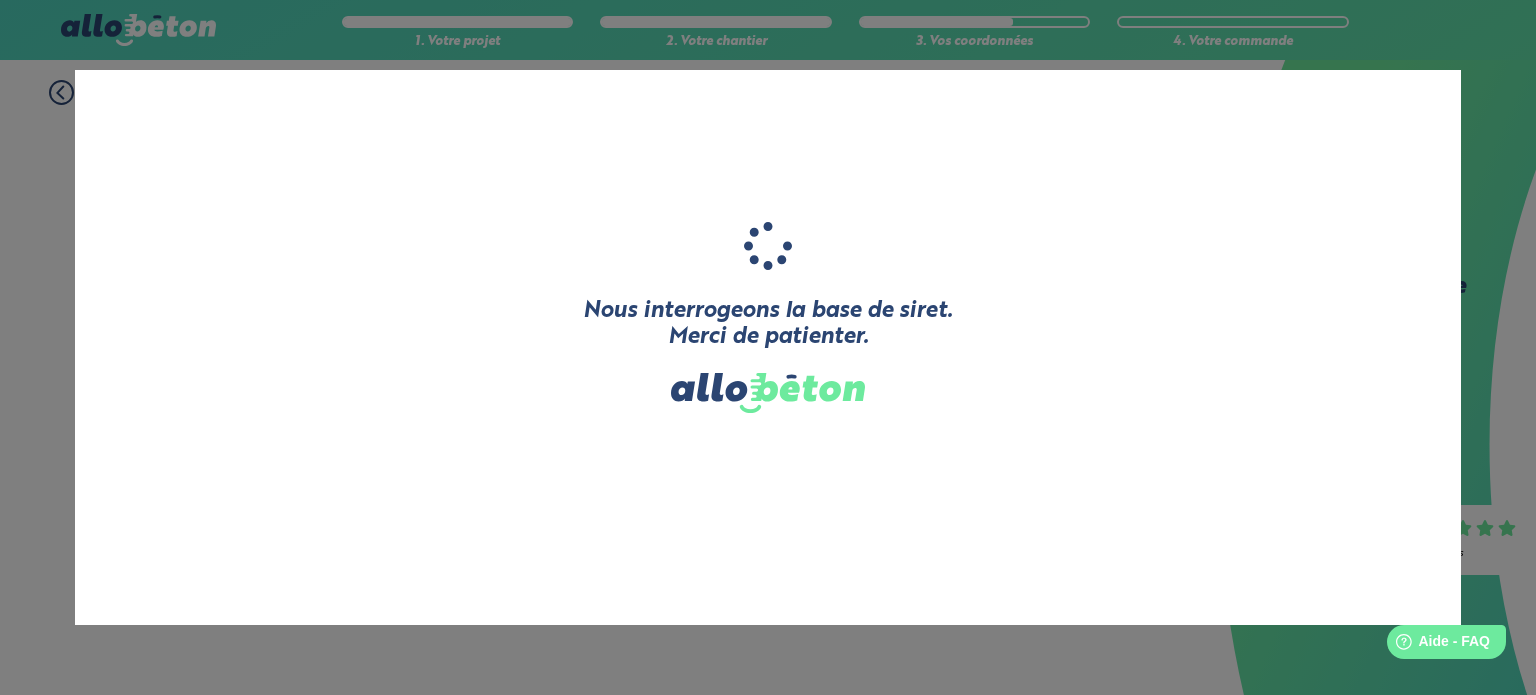 type on "ENERSADO FRANCE" 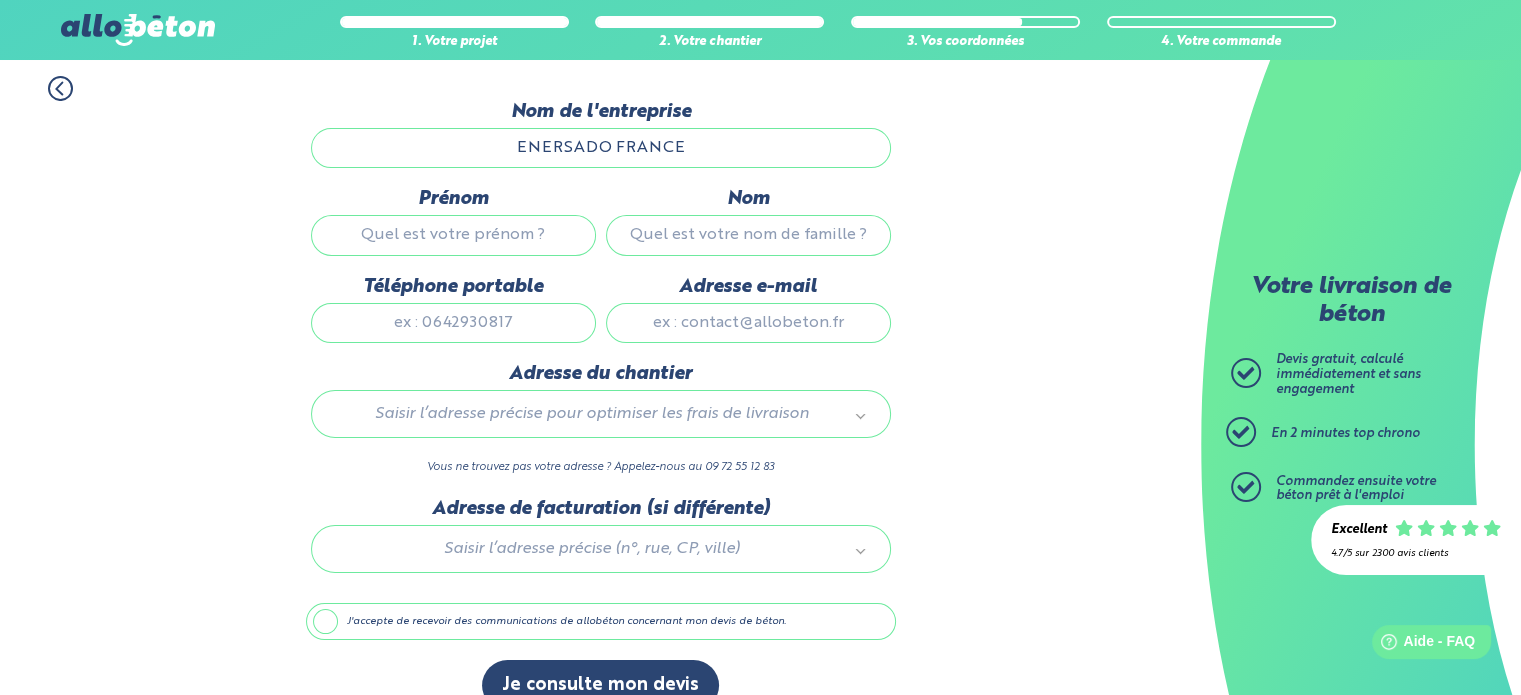 scroll, scrollTop: 200, scrollLeft: 0, axis: vertical 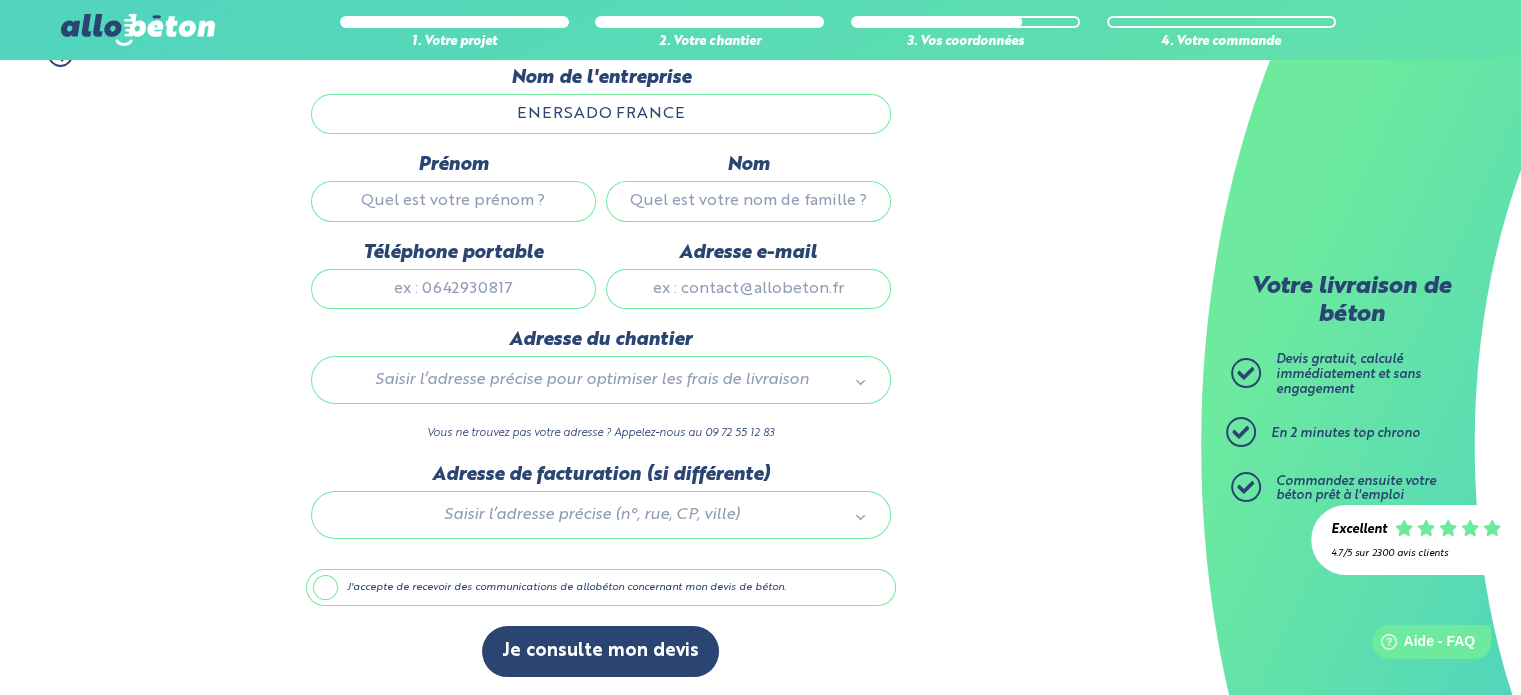 click on "Prénom" at bounding box center (453, 201) 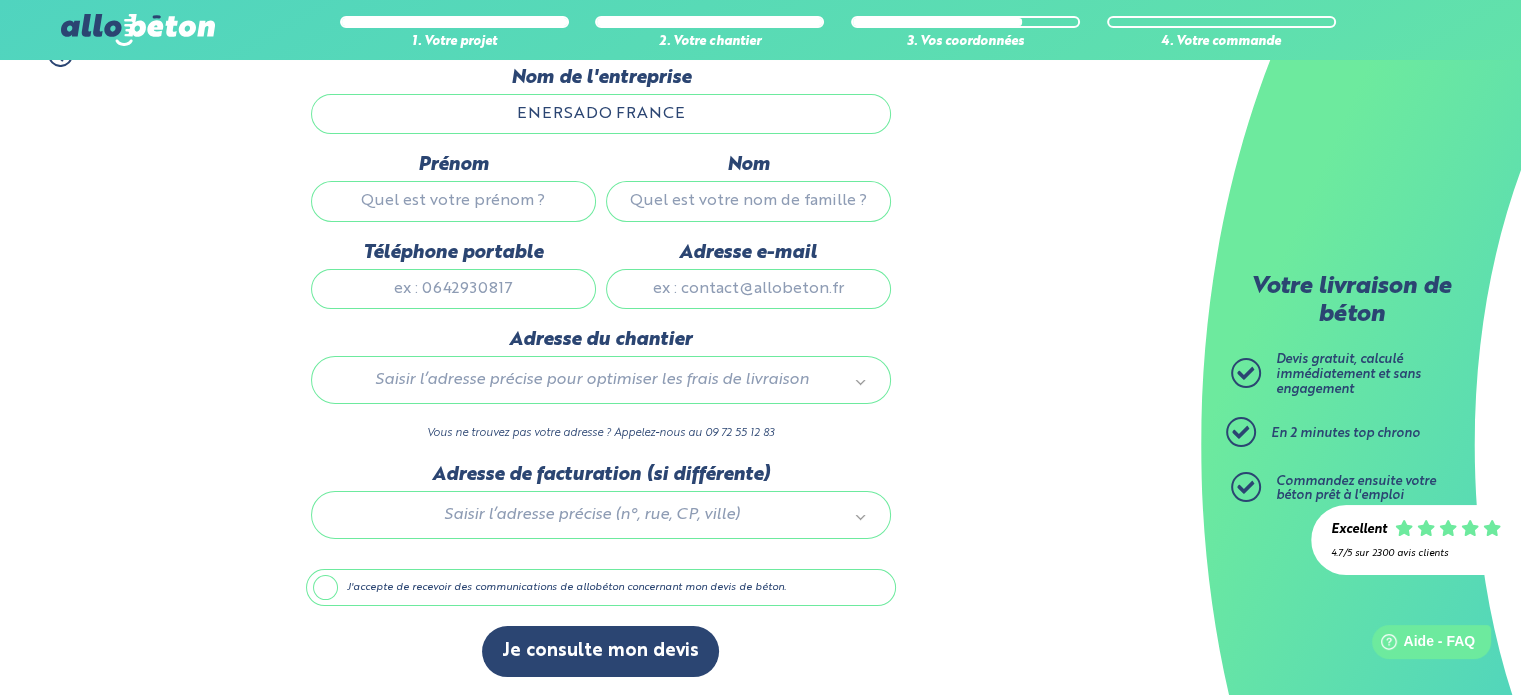 type on "[NAME]" 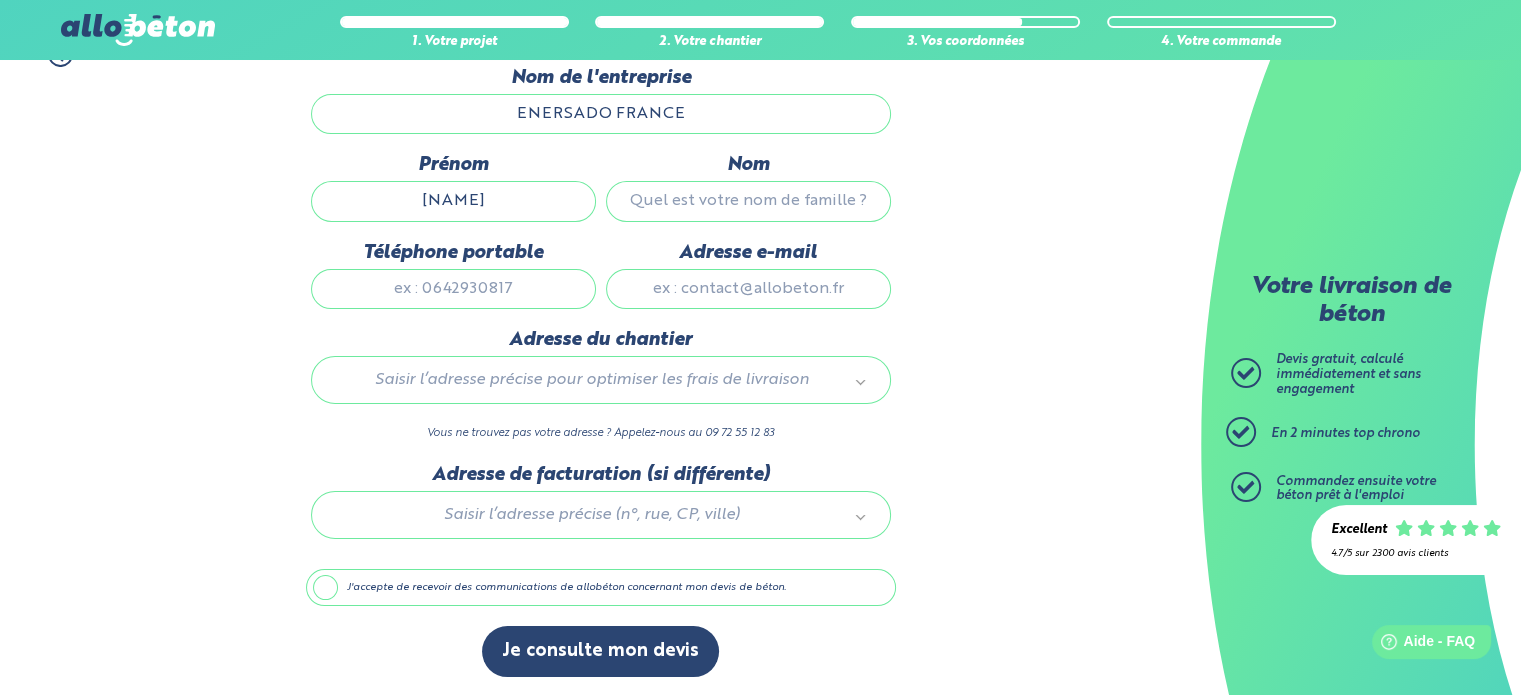 type on "[LAST]" 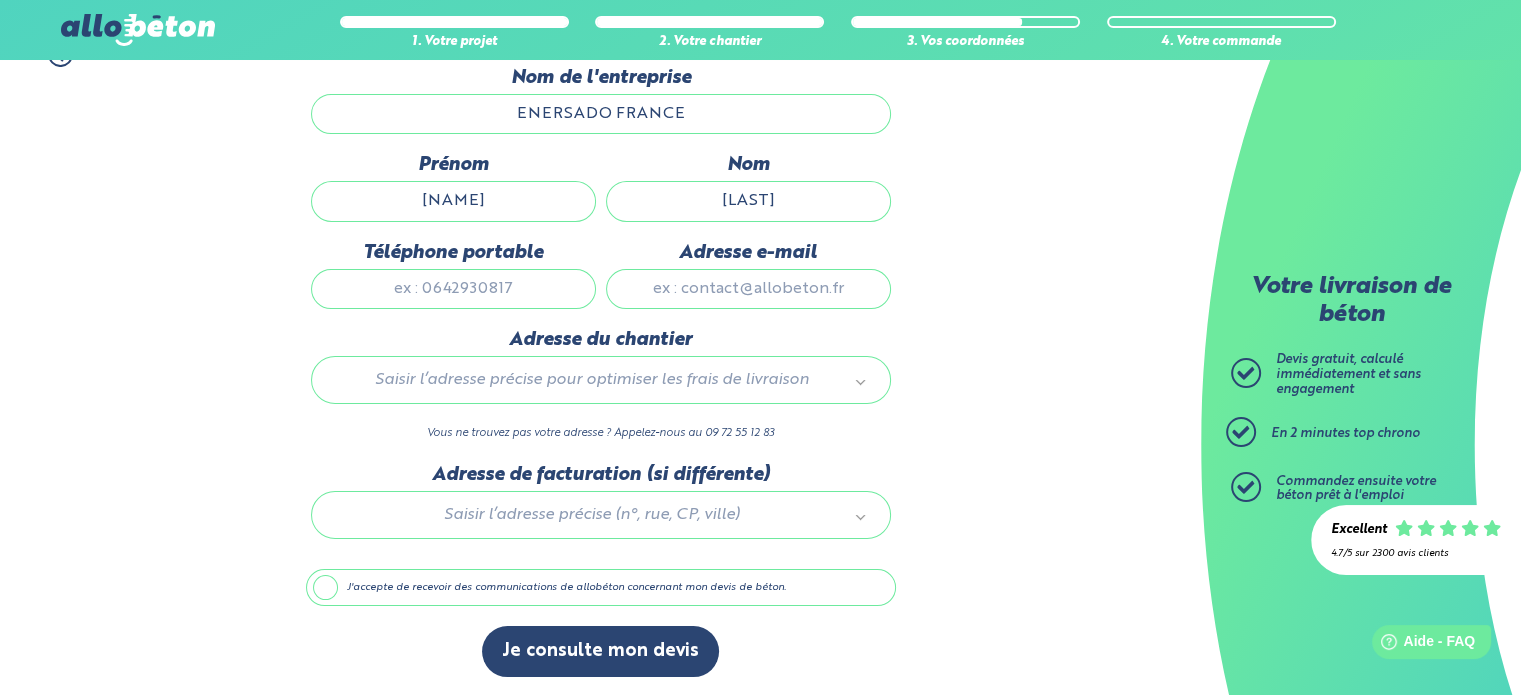 type on "[PHONE]" 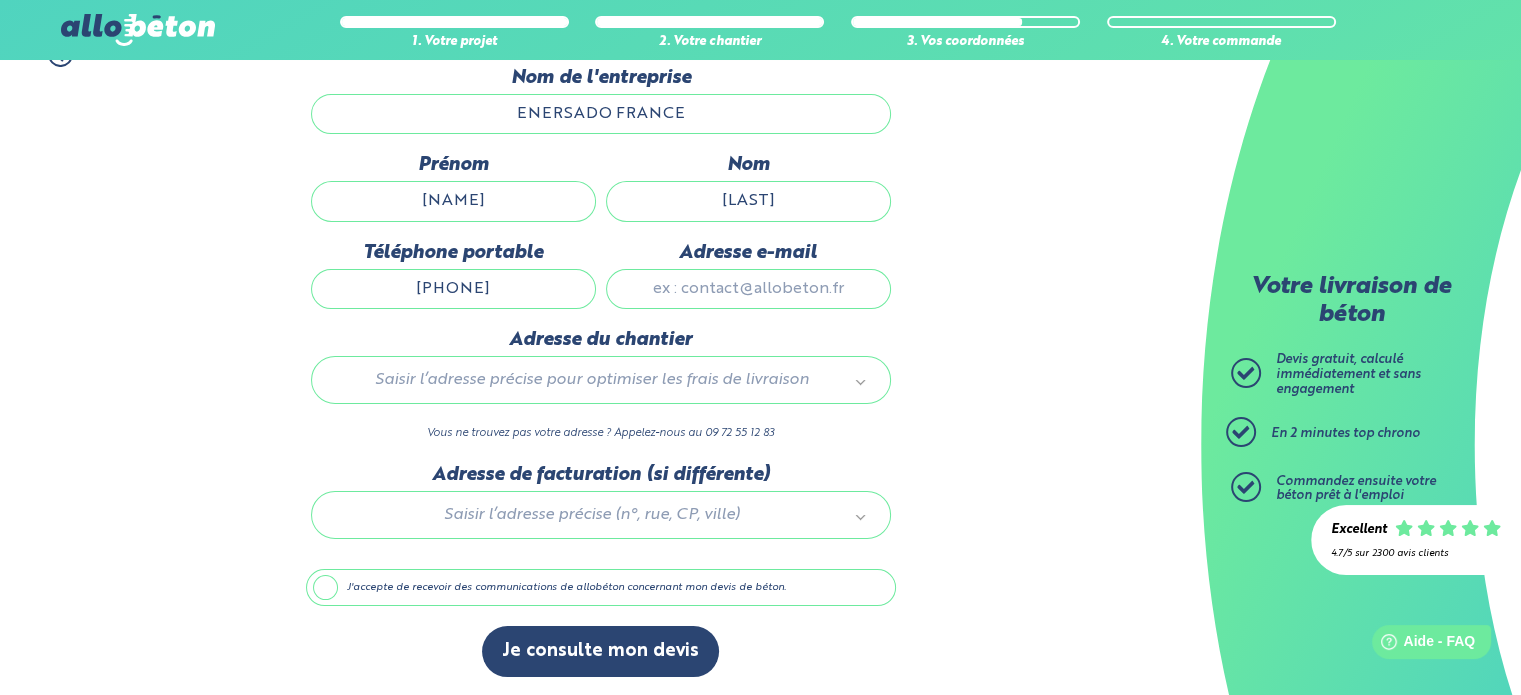 type on "[NAME]@[DOMAIN]" 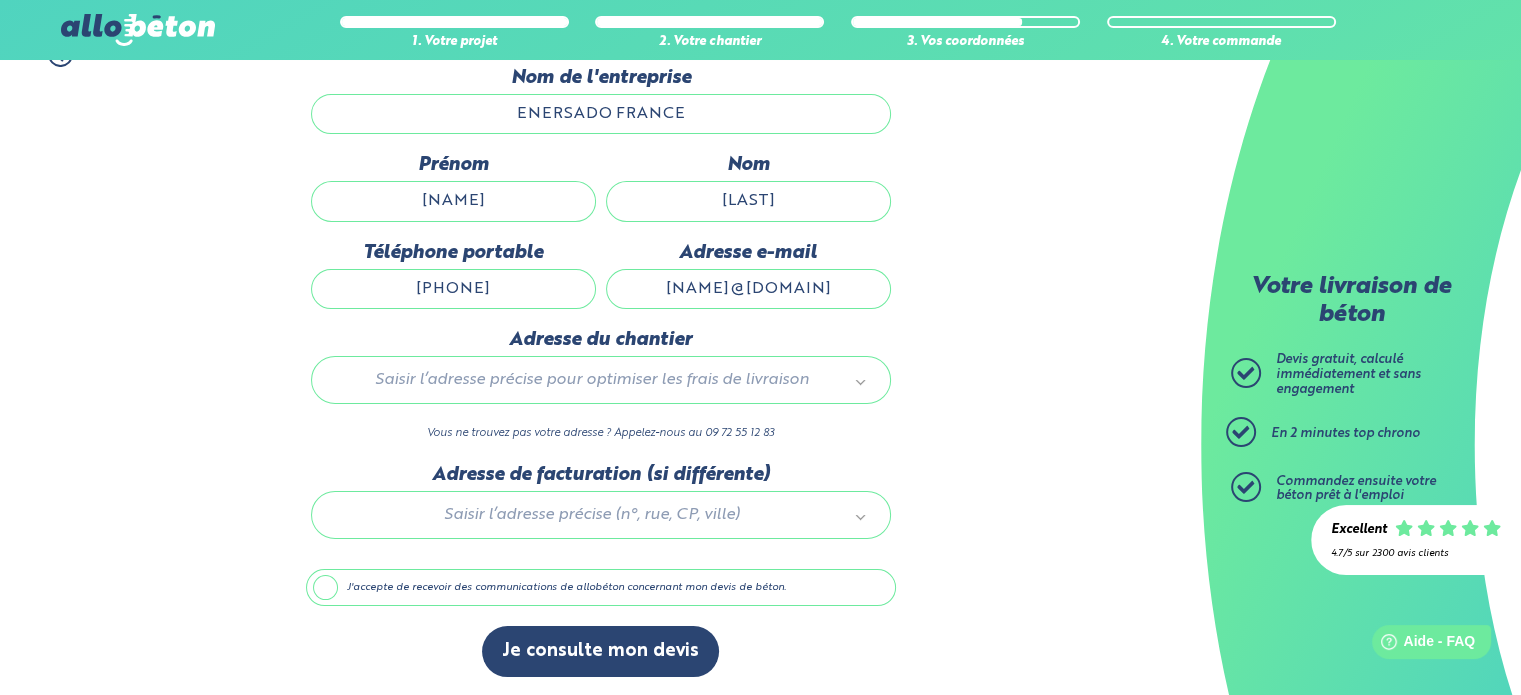 type 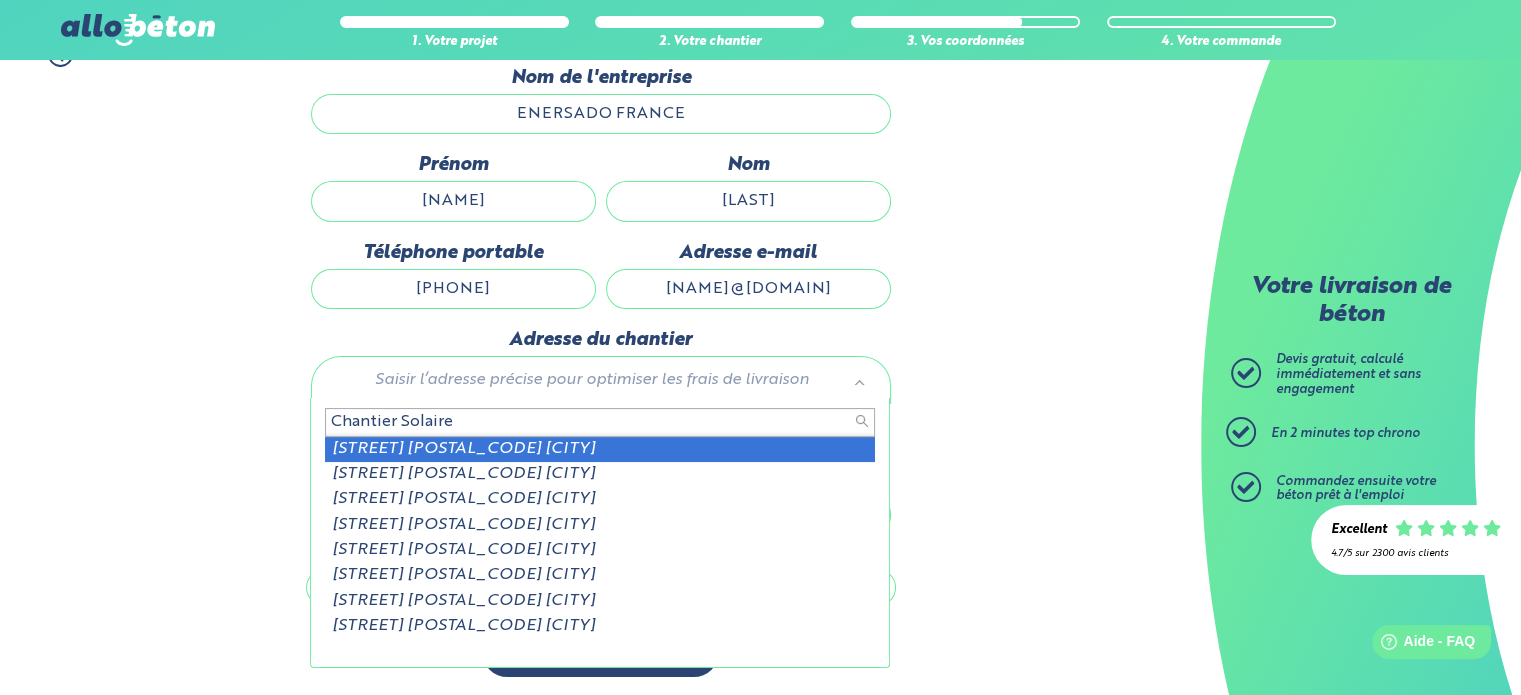 click on "Chantier Solaire" at bounding box center (600, 422) 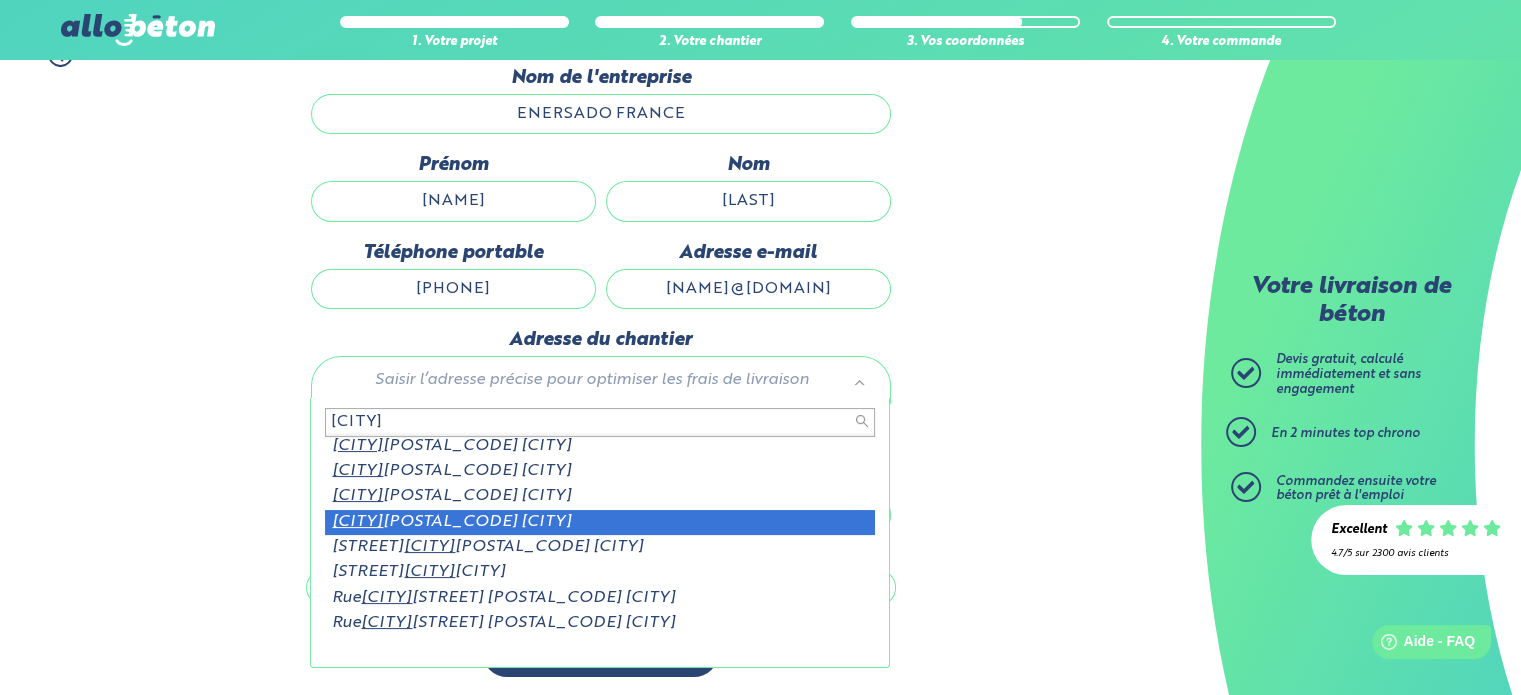 scroll, scrollTop: 0, scrollLeft: 0, axis: both 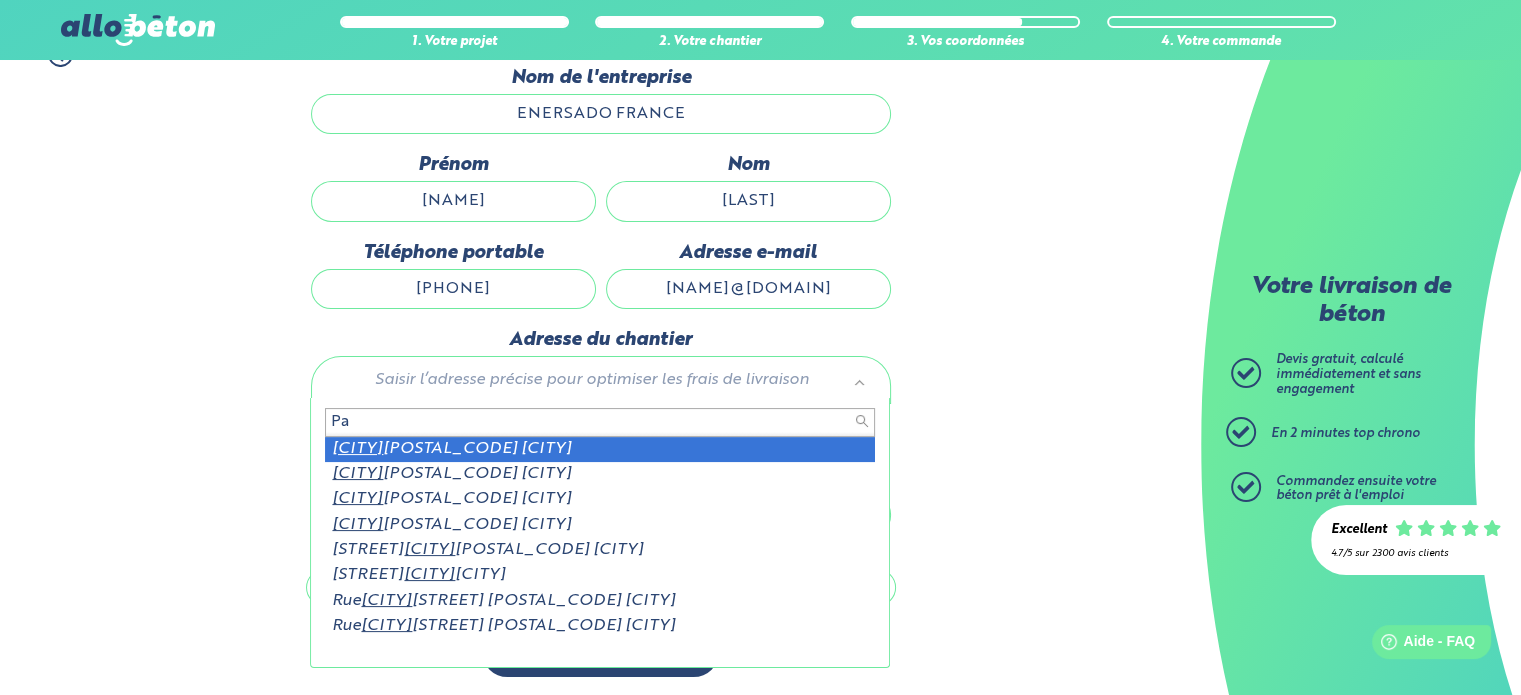 type on "P" 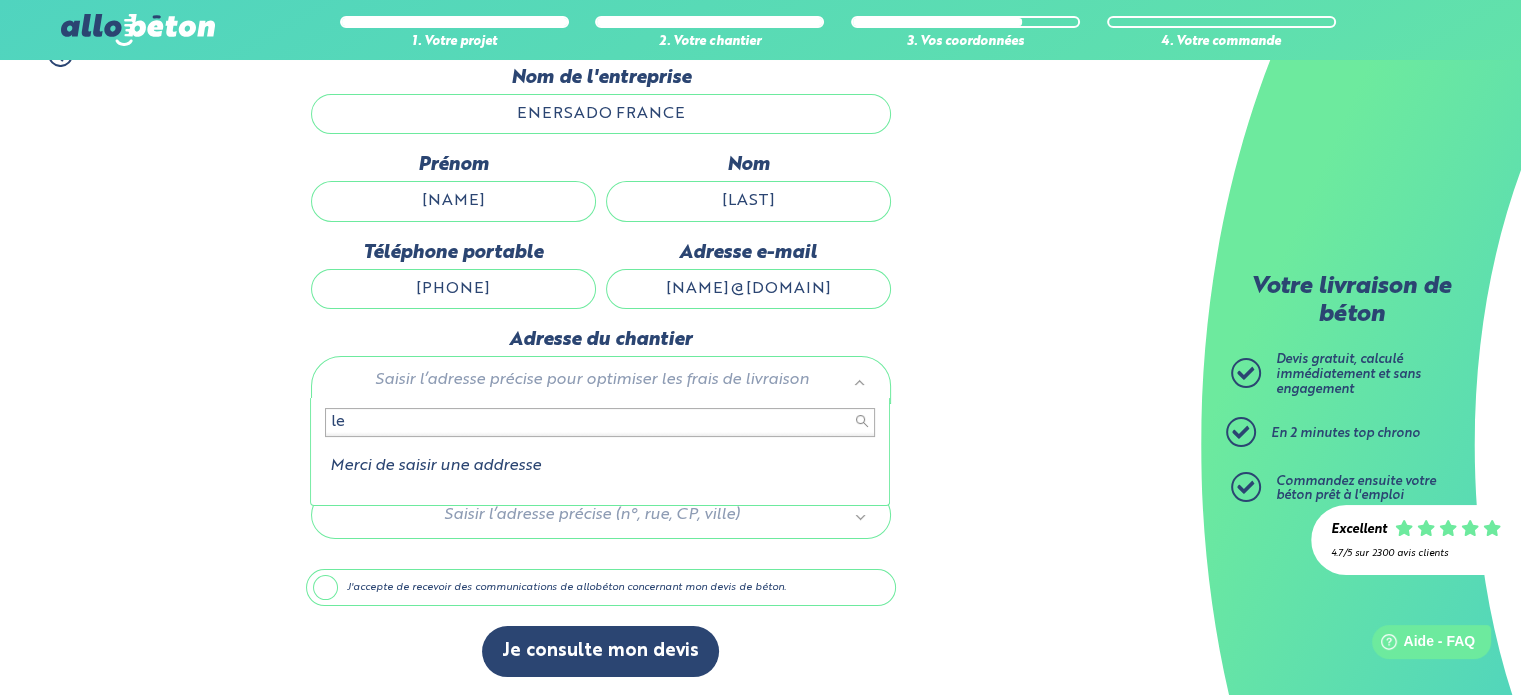 scroll, scrollTop: 1, scrollLeft: 0, axis: vertical 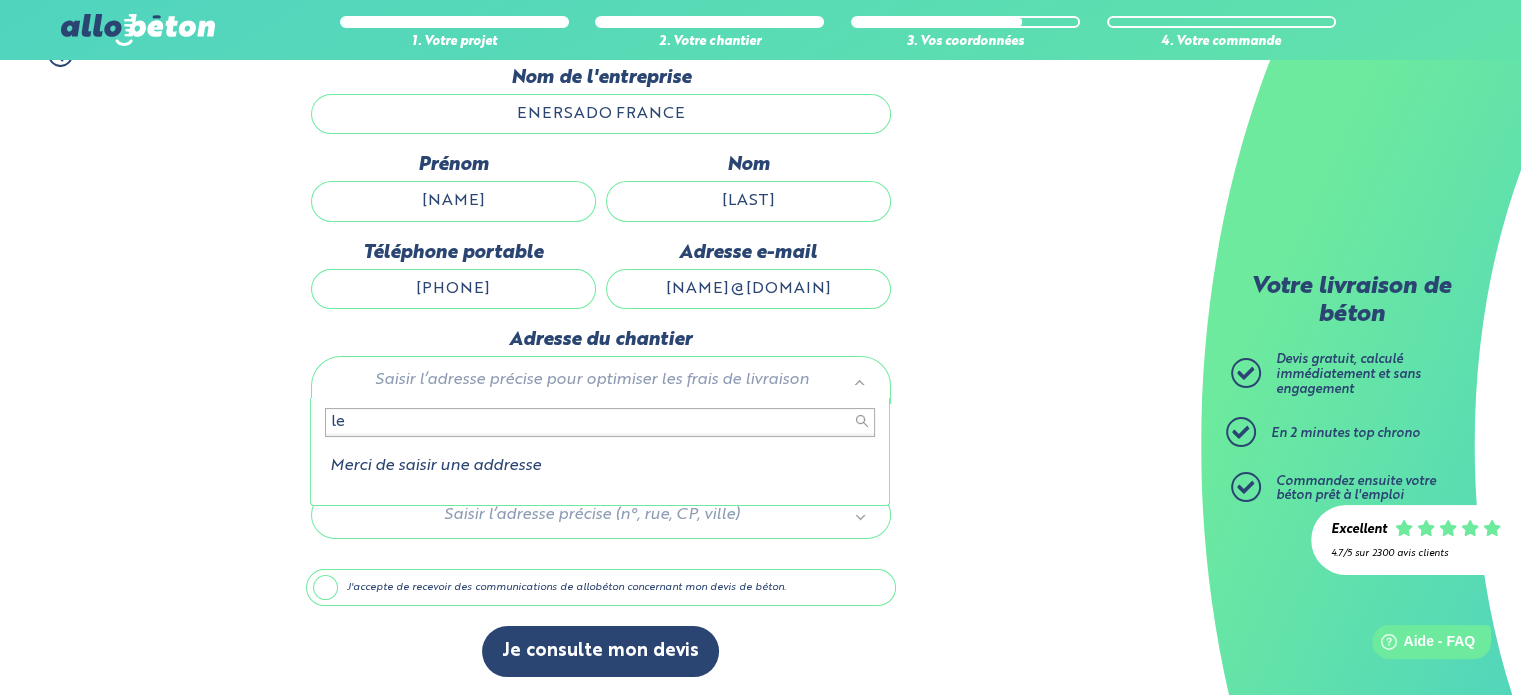 type on "l" 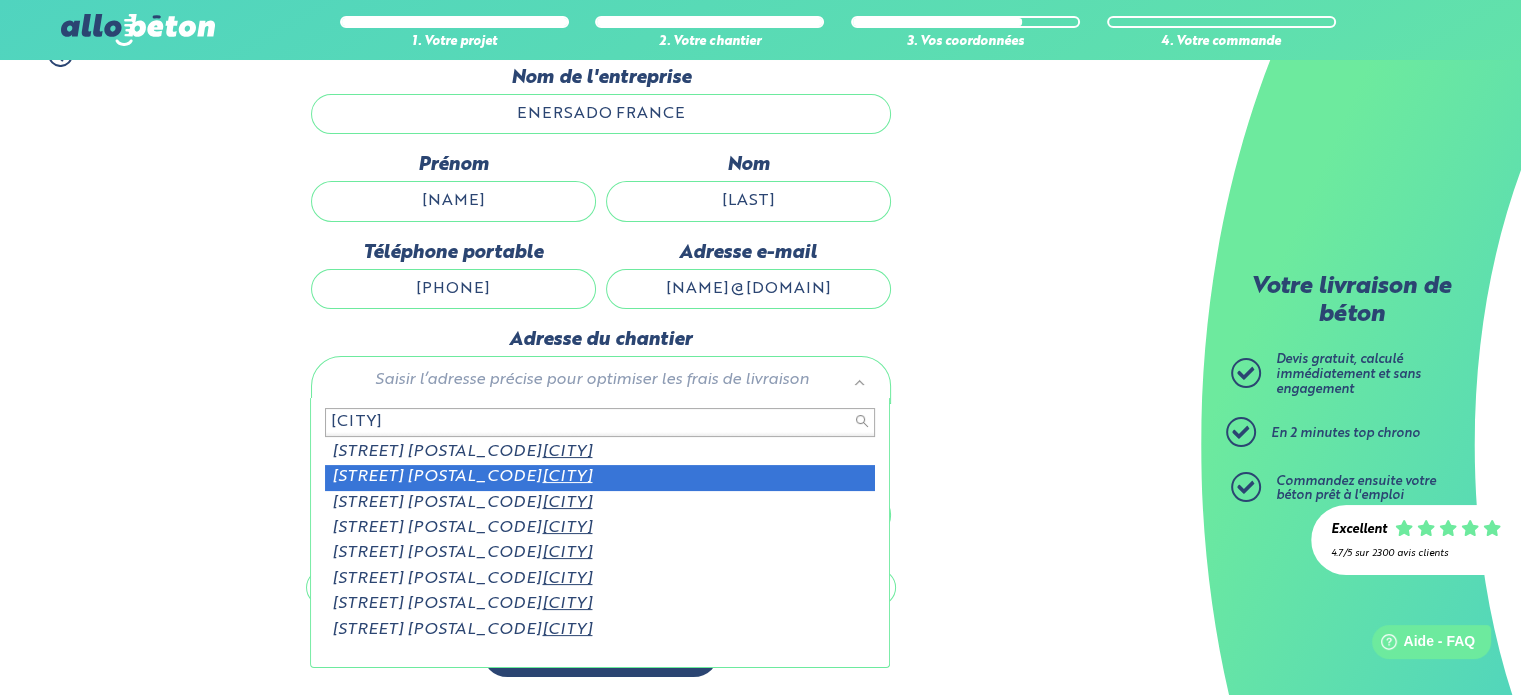 scroll, scrollTop: 28, scrollLeft: 0, axis: vertical 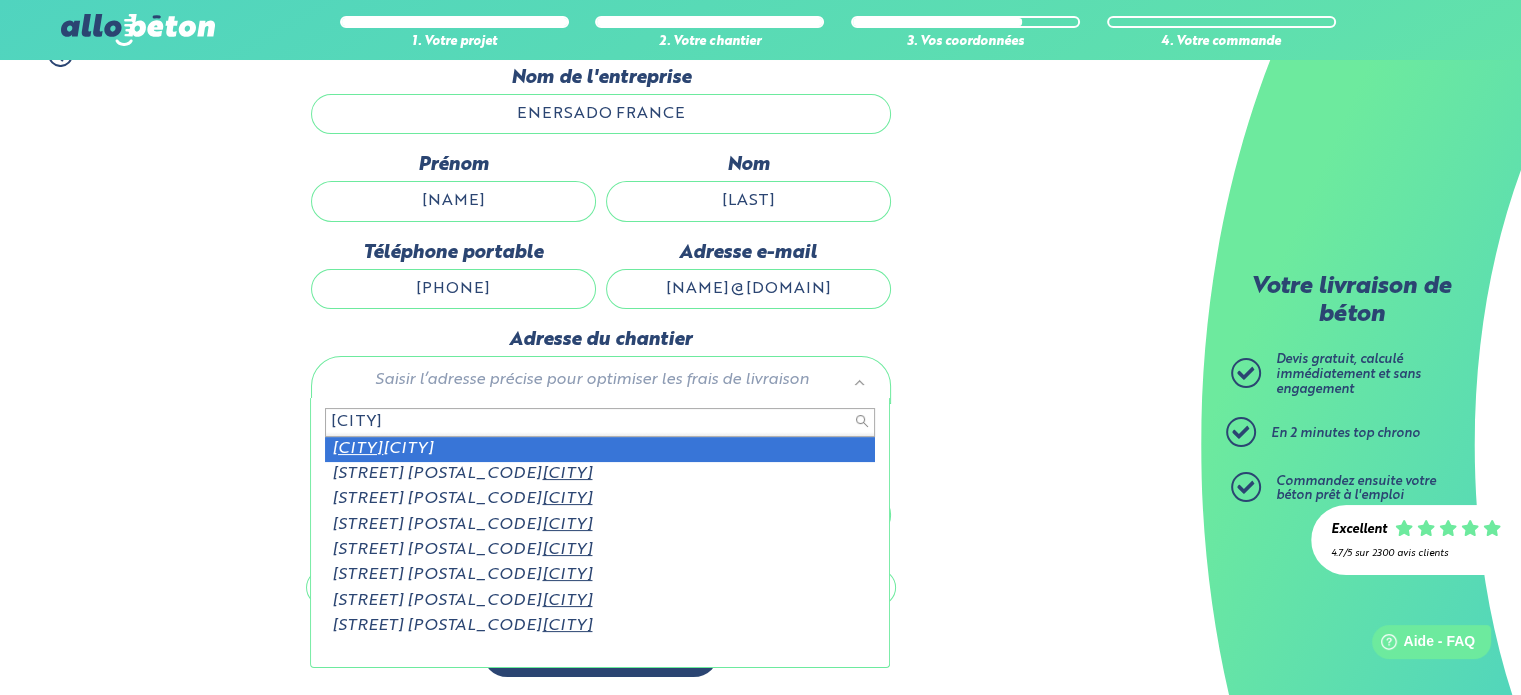 click on "[CITY]" at bounding box center (600, 422) 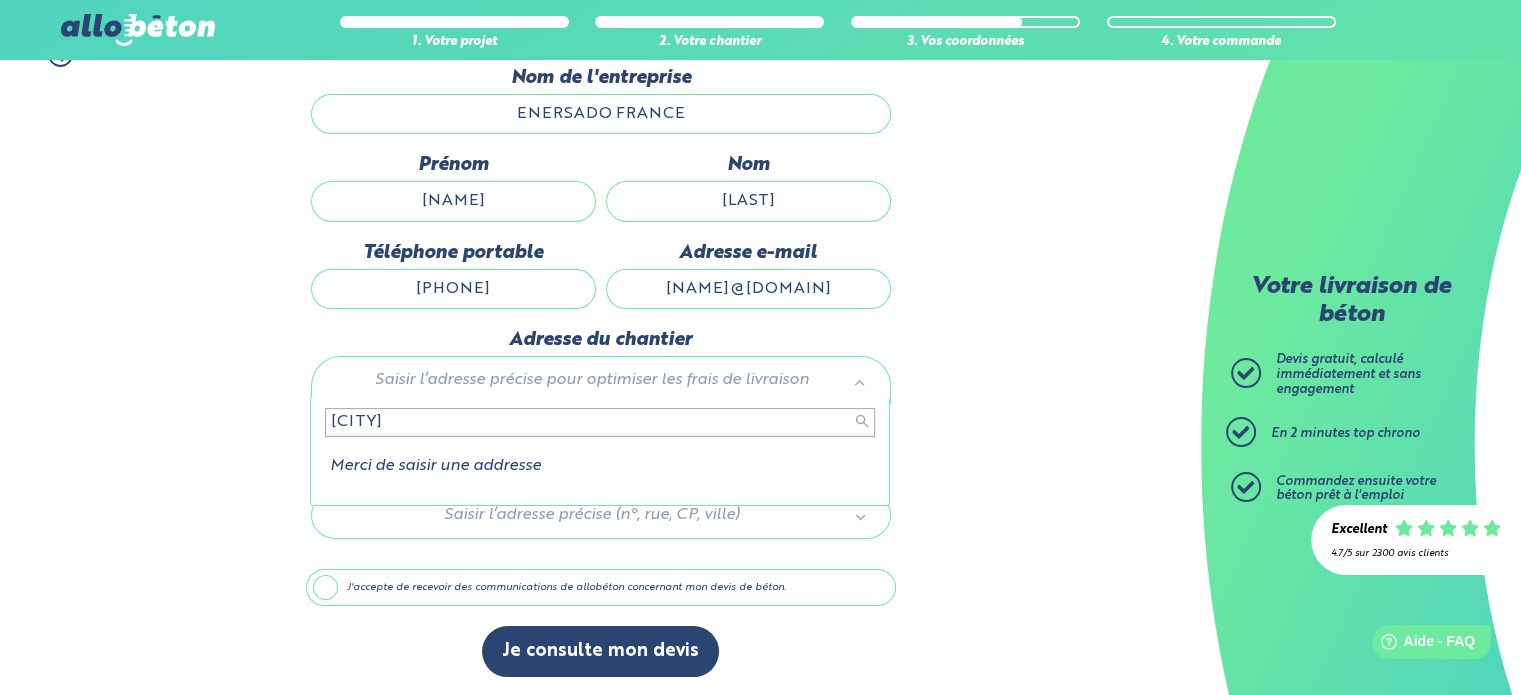 type on "L" 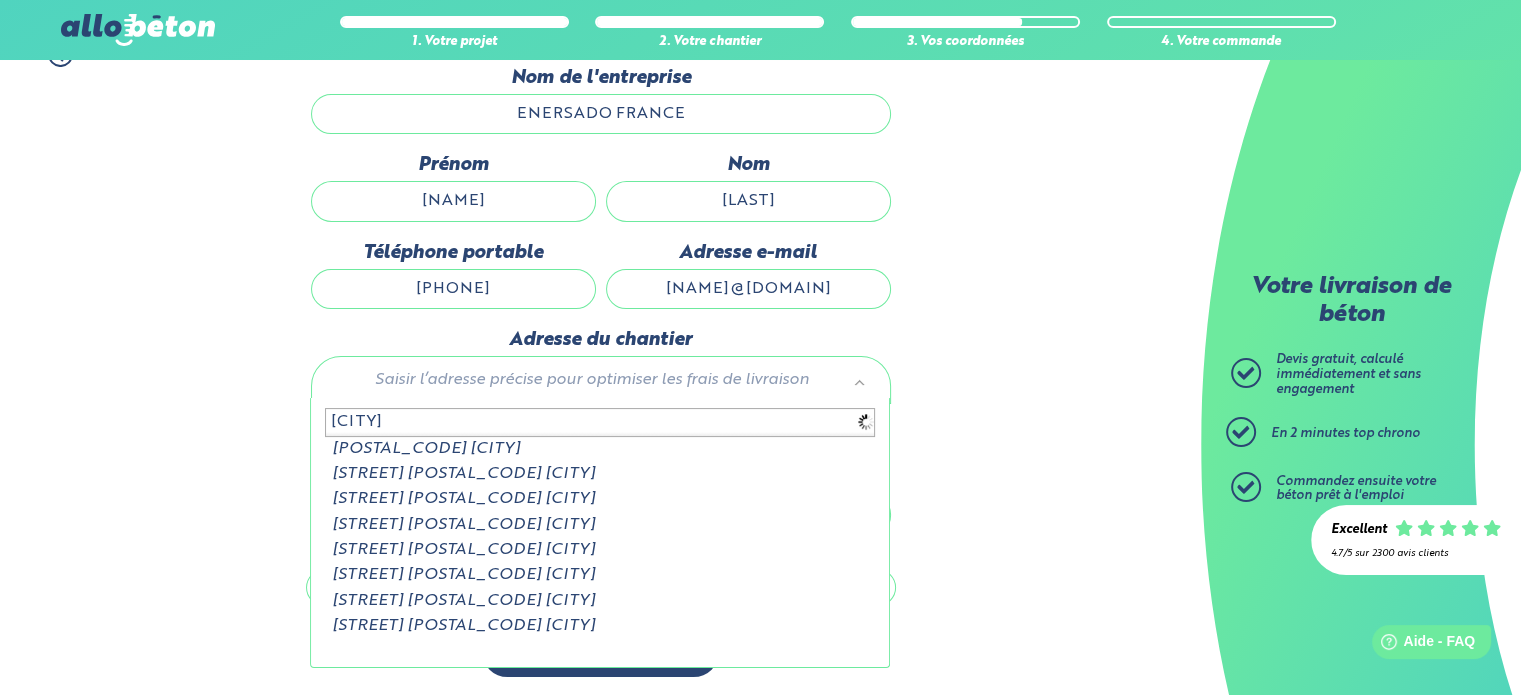 type on "[CITY]" 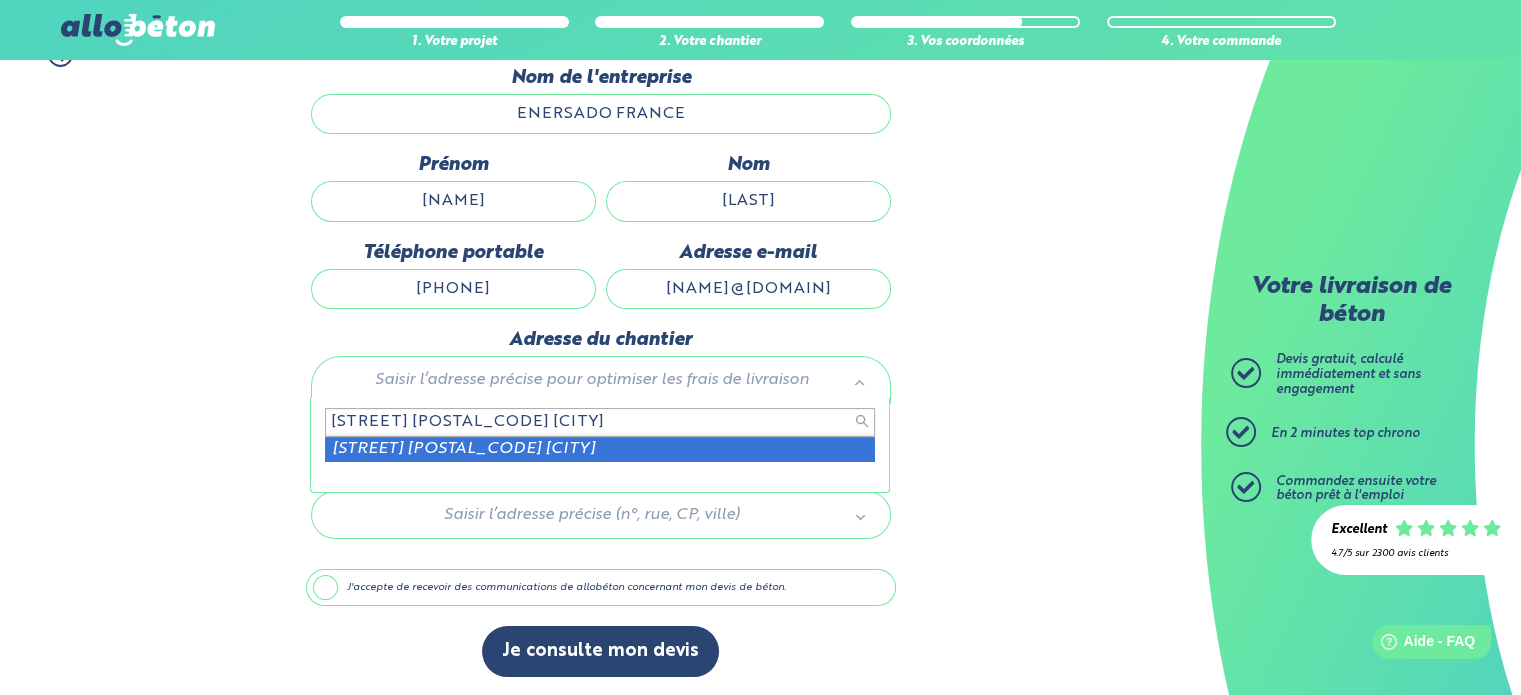 type on "[STREET] [POSTAL_CODE] [CITY]" 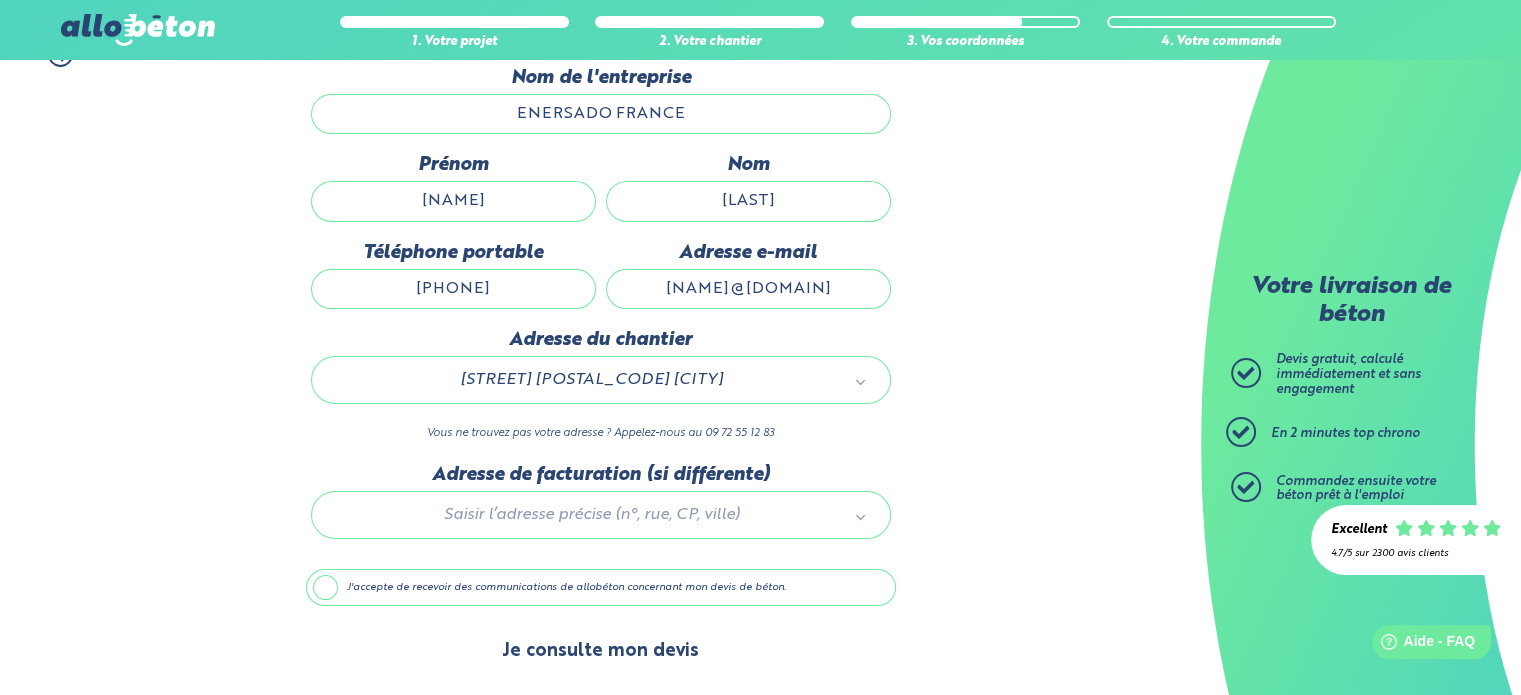 click on "Je consulte mon devis" at bounding box center (600, 651) 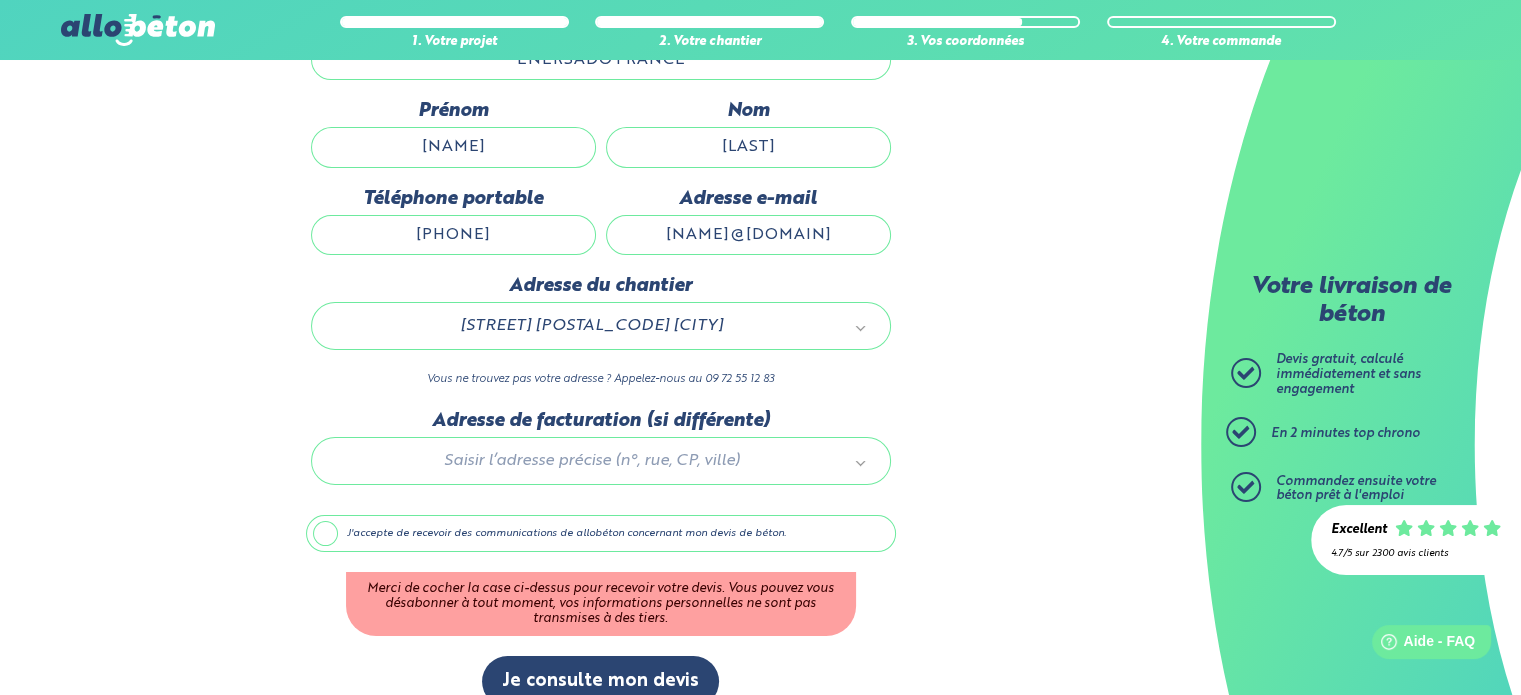 scroll, scrollTop: 284, scrollLeft: 0, axis: vertical 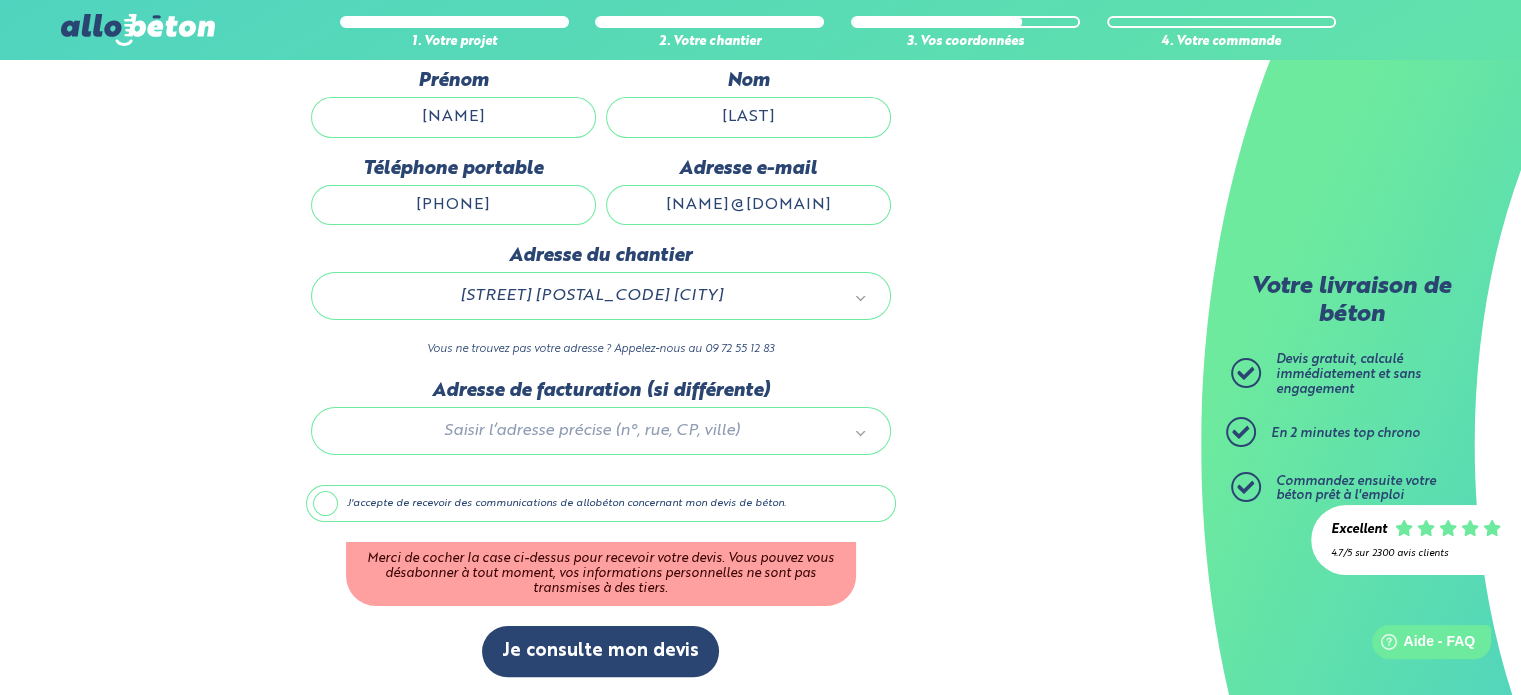 click at bounding box center [601, 427] 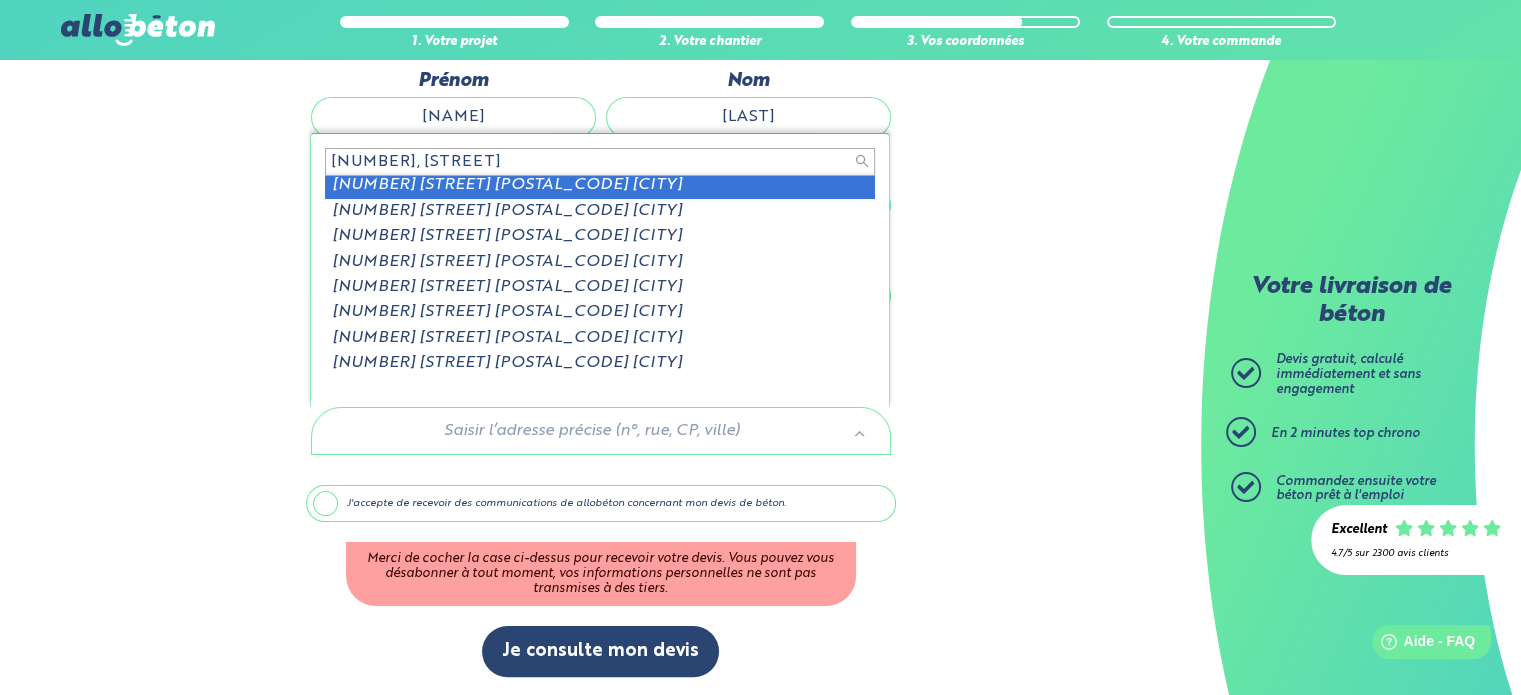 scroll, scrollTop: 0, scrollLeft: 0, axis: both 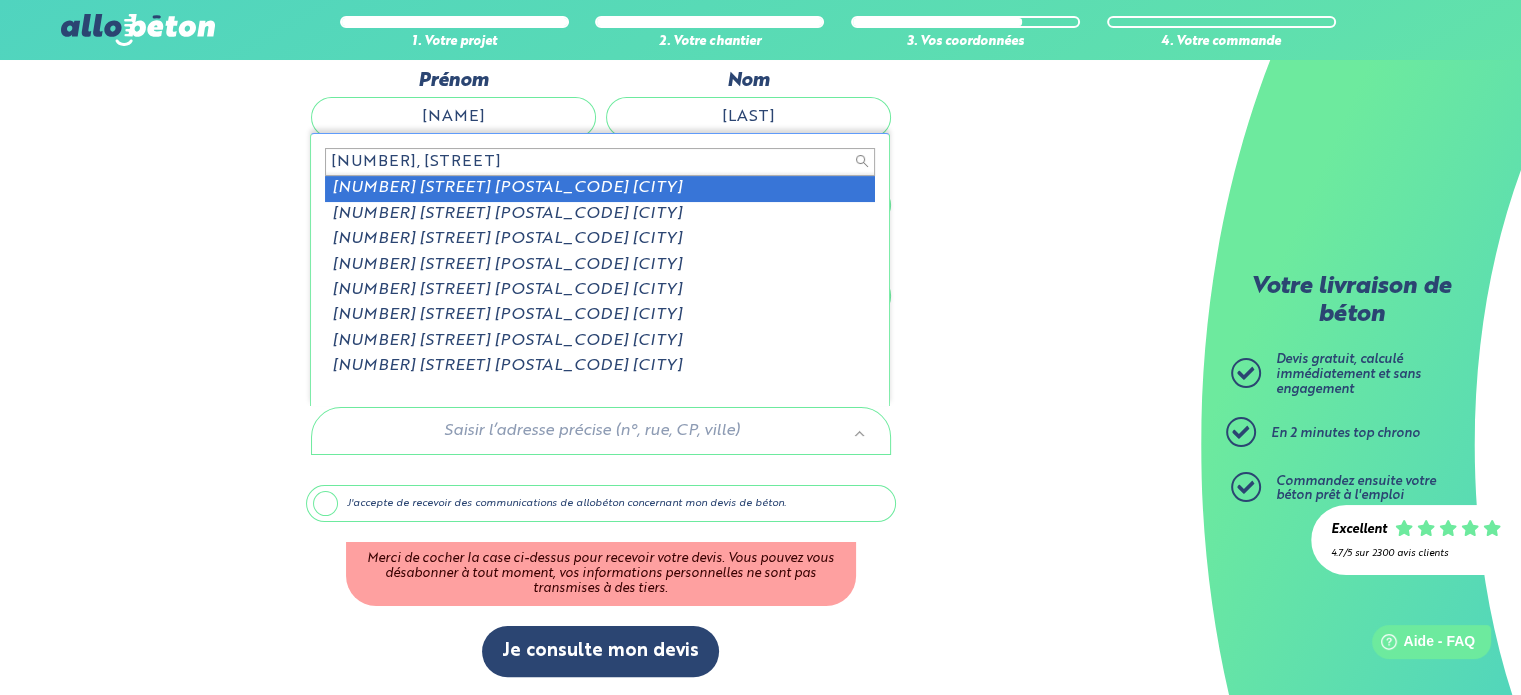 type on "[NUMBER], [STREET]" 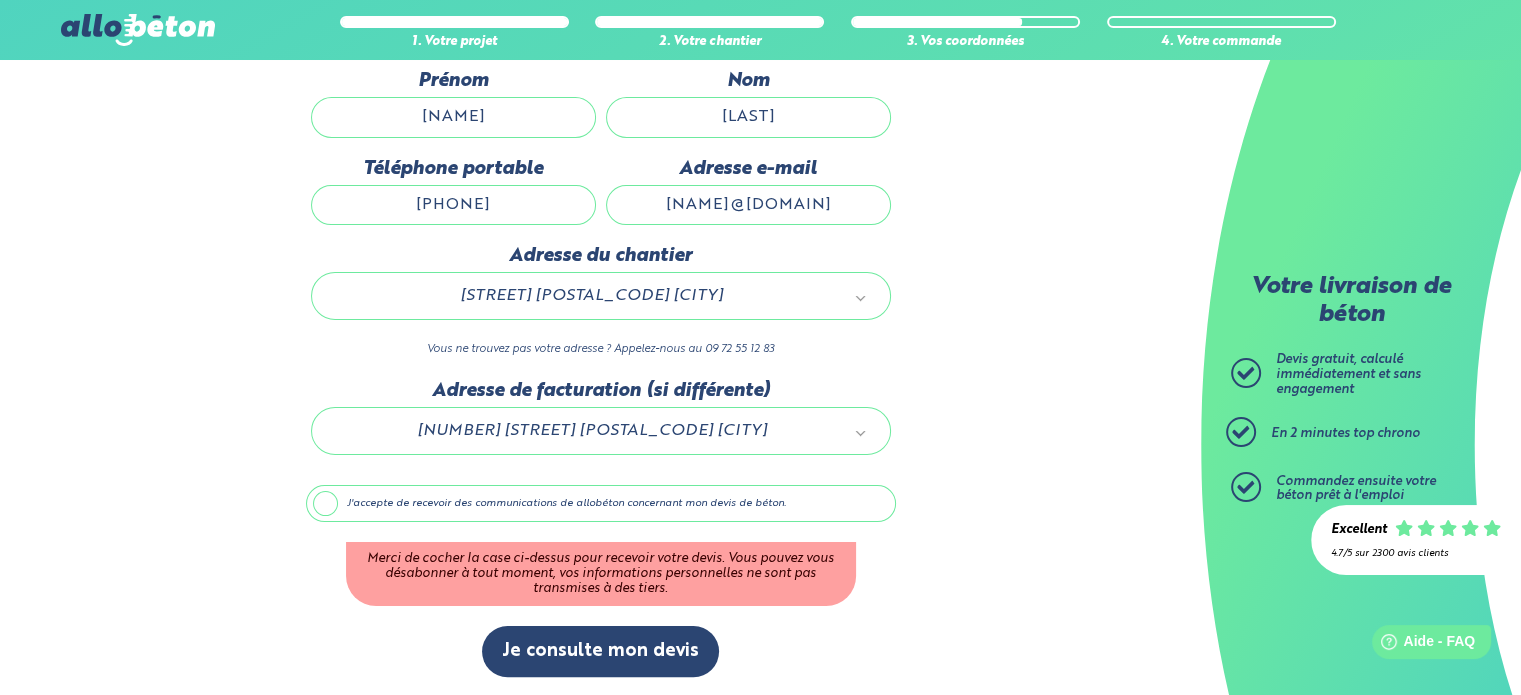click on "J'accepte de recevoir des communications de allobéton concernant mon devis de béton." at bounding box center [601, 504] 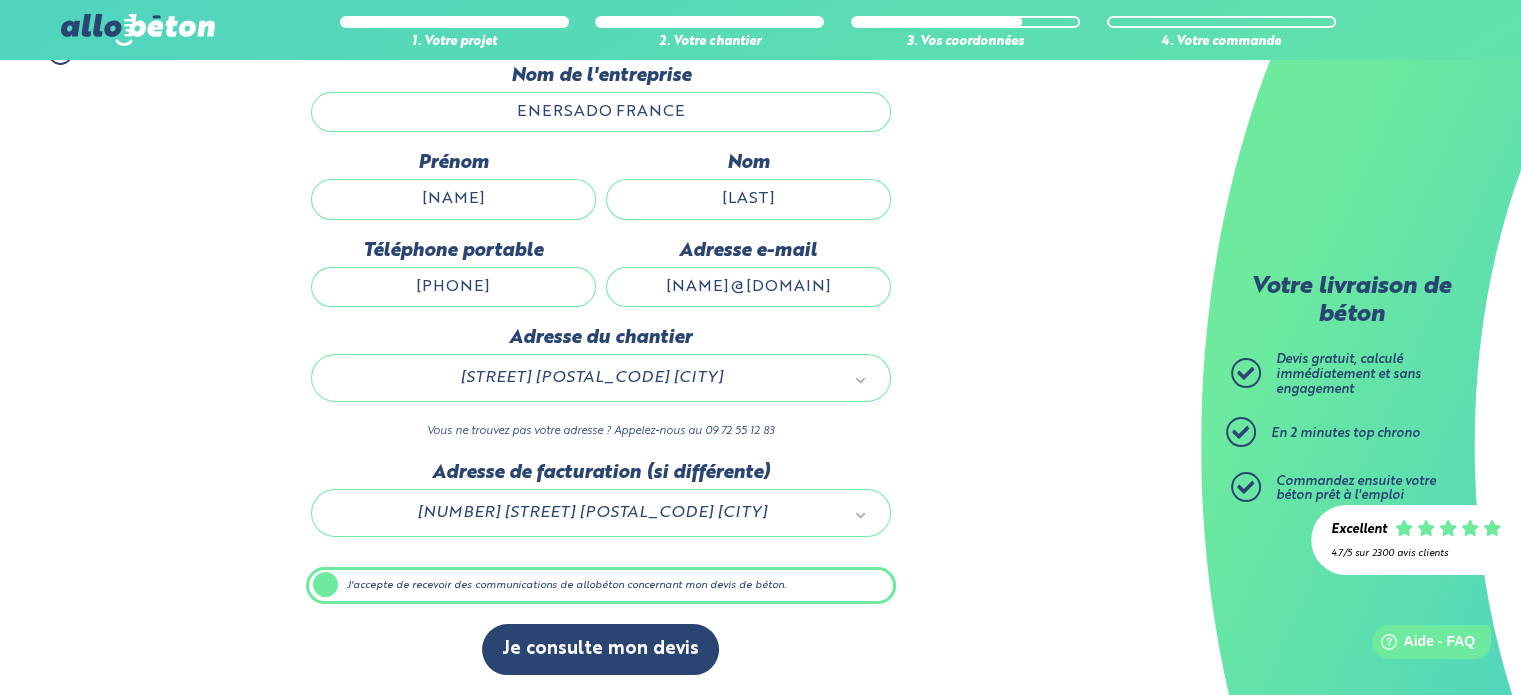 scroll, scrollTop: 199, scrollLeft: 0, axis: vertical 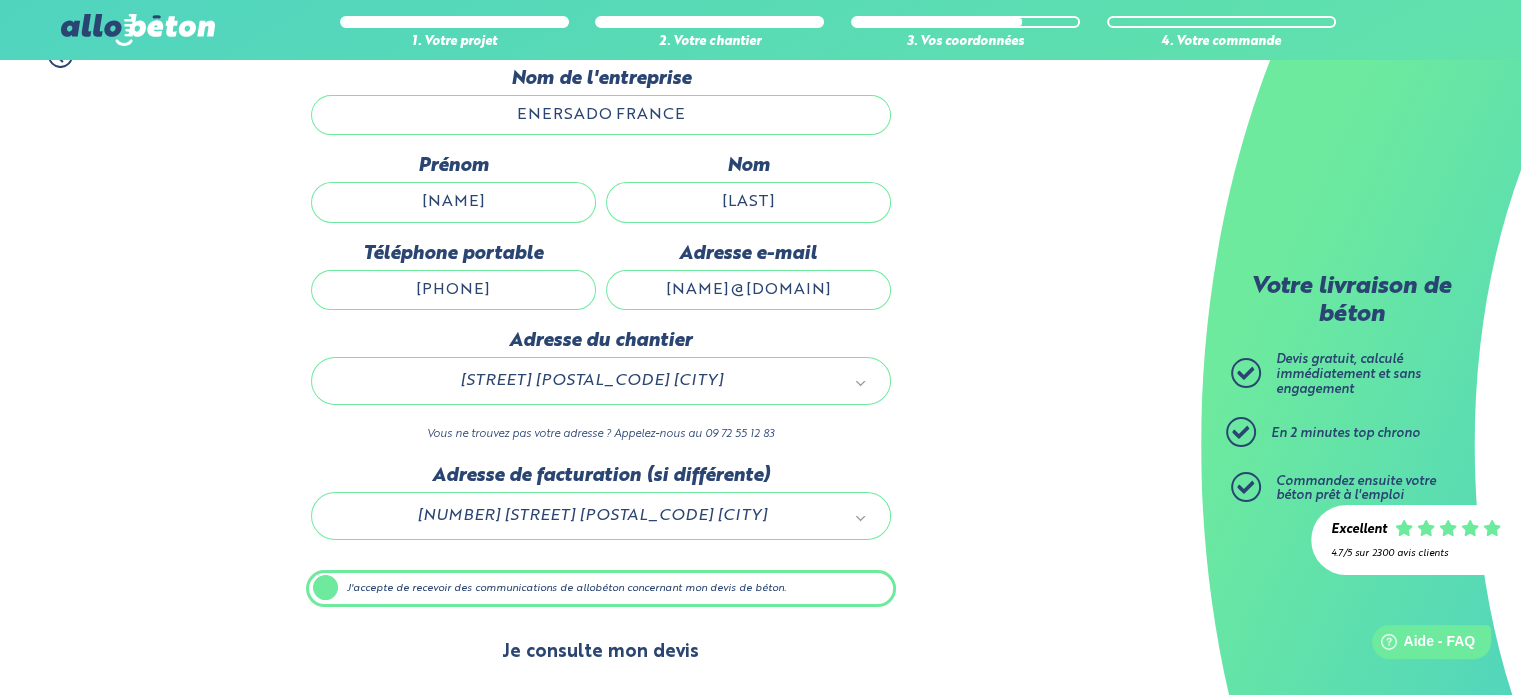 drag, startPoint x: 615, startPoint y: 657, endPoint x: 602, endPoint y: 637, distance: 23.853722 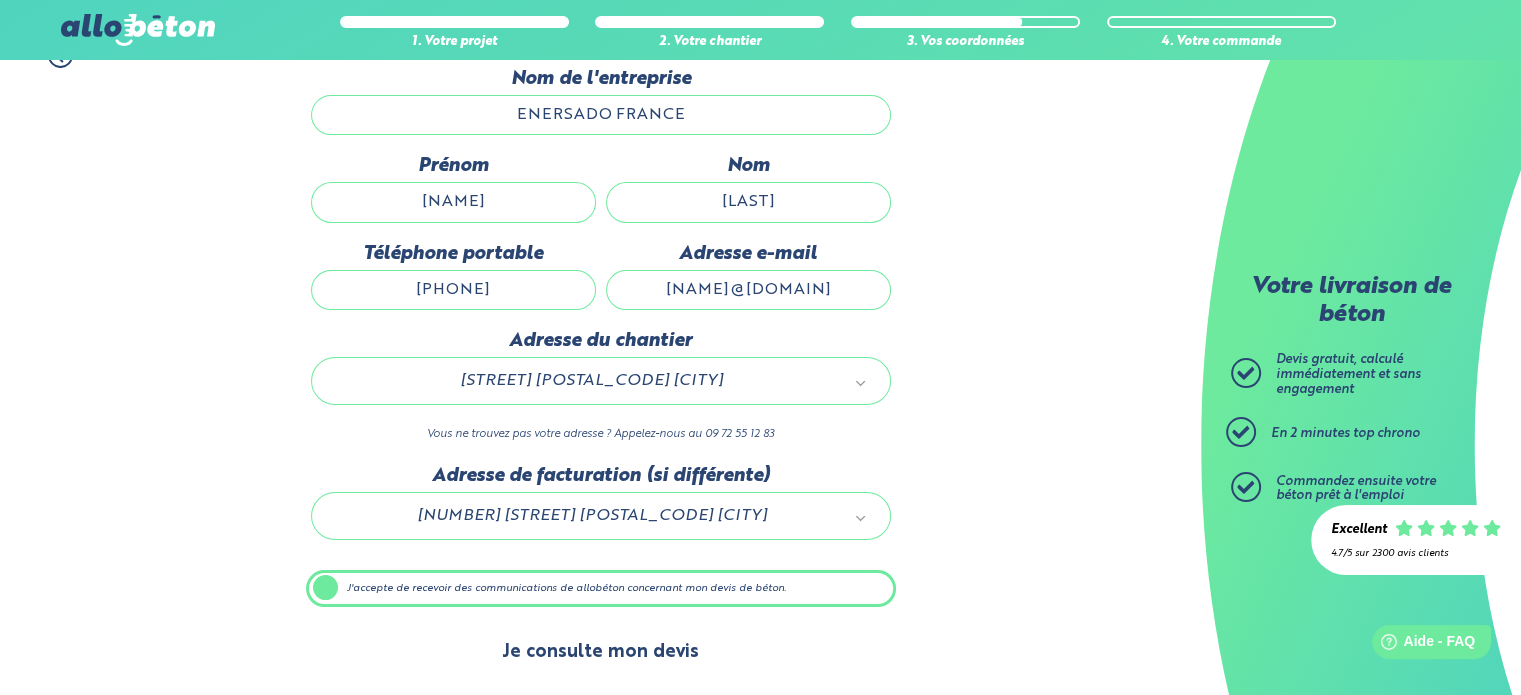 click on "Je consulte mon devis" at bounding box center (600, 652) 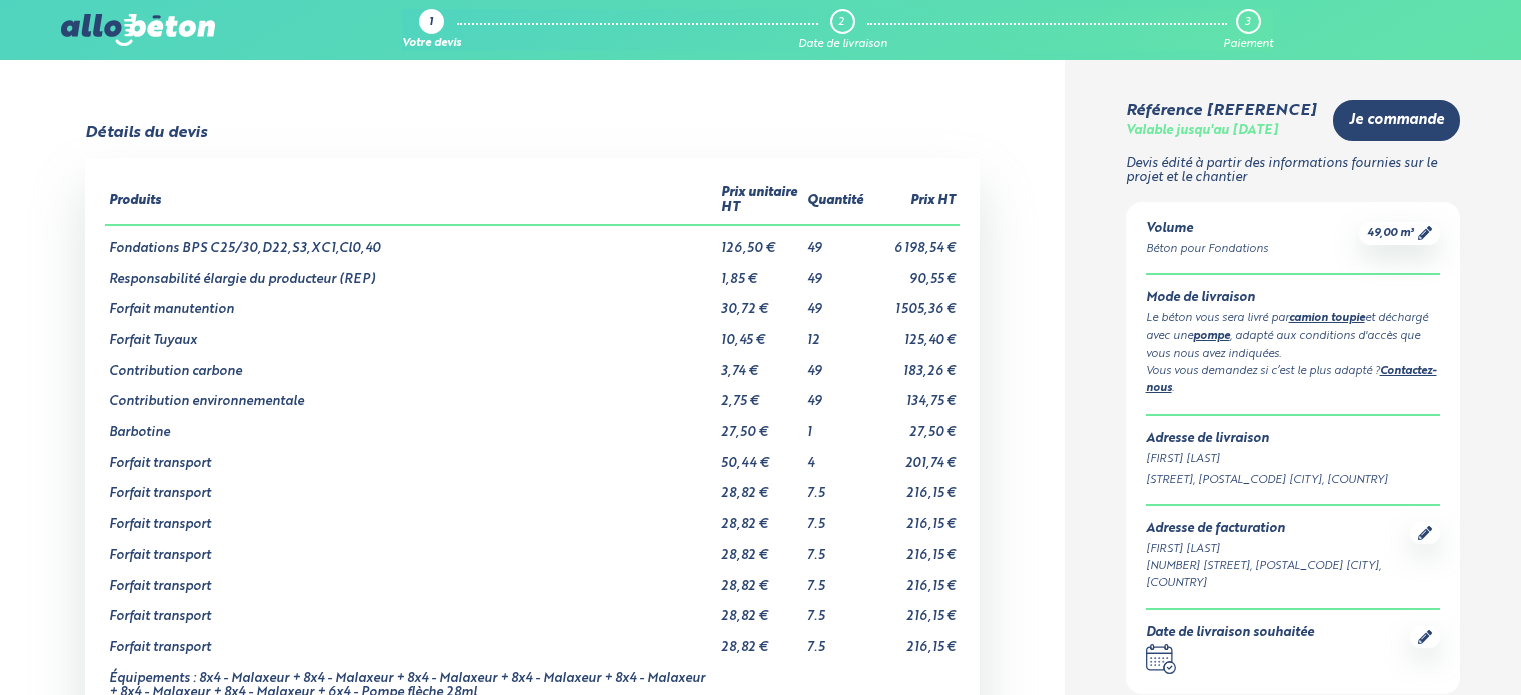scroll, scrollTop: 0, scrollLeft: 0, axis: both 